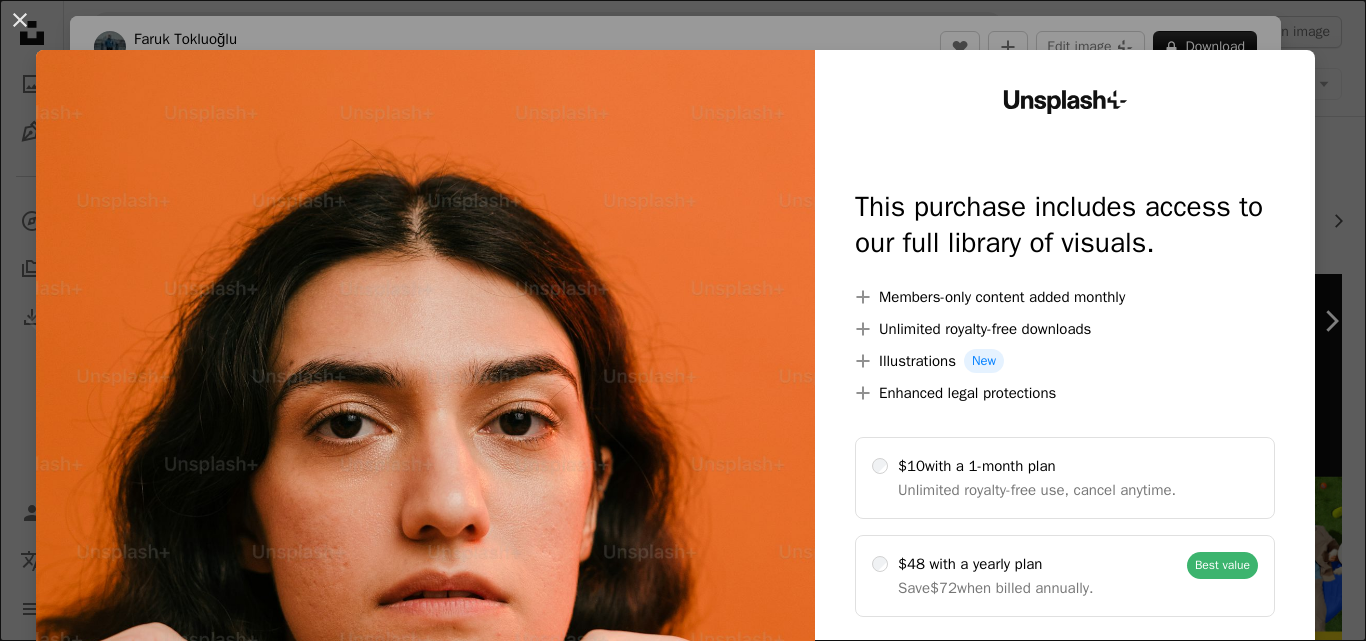 scroll, scrollTop: 400, scrollLeft: 0, axis: vertical 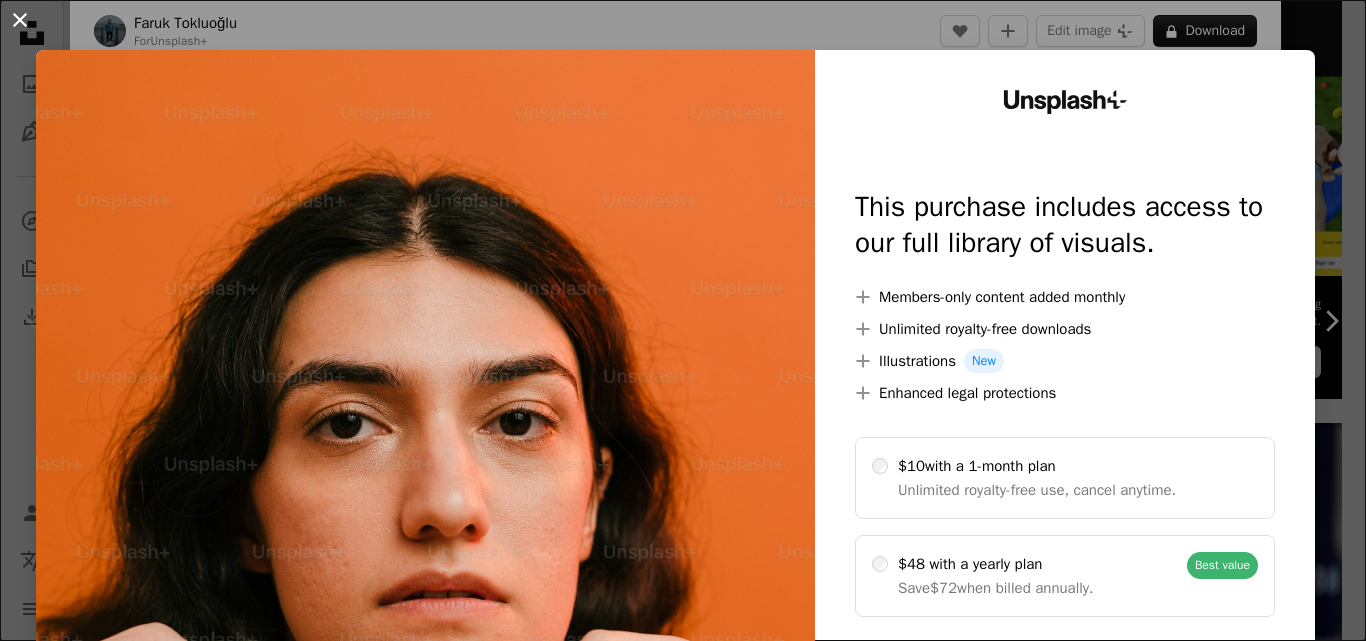click on "An X shape" at bounding box center (20, 20) 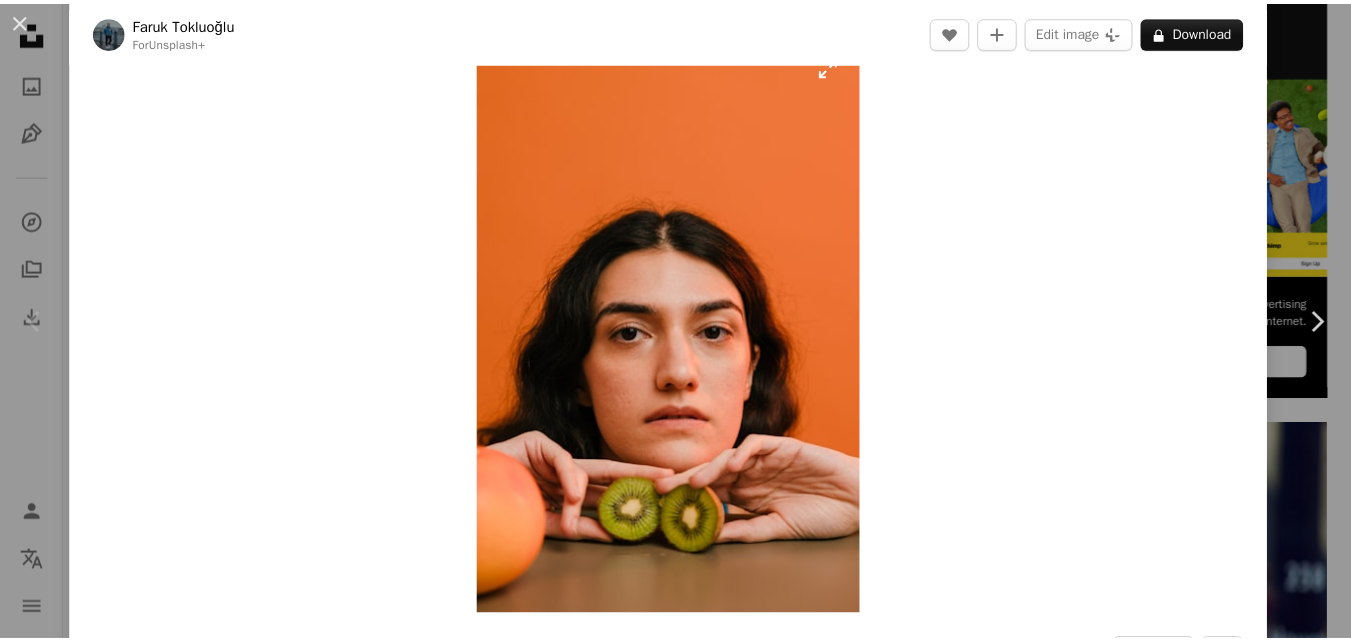 scroll, scrollTop: 0, scrollLeft: 0, axis: both 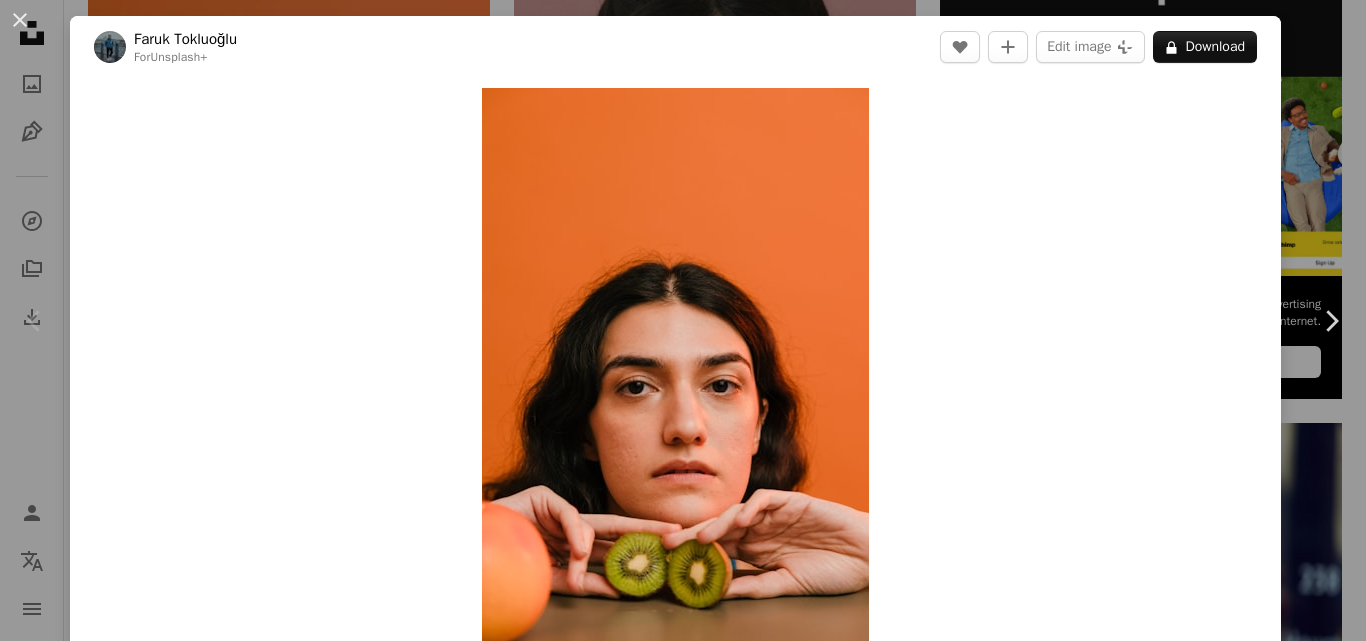 click on "An X shape Chevron left Chevron right [FIRST] [LAST] For  Unsplash+ A heart A plus sign Edit image   Plus sign for Unsplash+ A lock   Download Zoom in A forward-right arrow Share More Actions Calendar outlined Published on  [DATE]
Safety Licensed under the  Unsplash+ License face model fruit kiwi model face brunette kiwi fruit in studio Public domain images From this series Chevron right Plus sign for Unsplash+ Plus sign for Unsplash+ Plus sign for Unsplash+ Plus sign for Unsplash+ Plus sign for Unsplash+ Plus sign for Unsplash+ Plus sign for Unsplash+ Plus sign for Unsplash+ Plus sign for Unsplash+ Plus sign for Unsplash+ Related images Plus sign for Unsplash+ A heart A plus sign [FIRST] [LAST] For  Unsplash+ A lock   Download Plus sign for Unsplash+ A heart A plus sign [FIRST] [LAST] For  Unsplash+ A lock   Download Plus sign for Unsplash+ A heart A plus sign [FIRST] [LAST] For  Unsplash+ A lock" at bounding box center [683, 320] 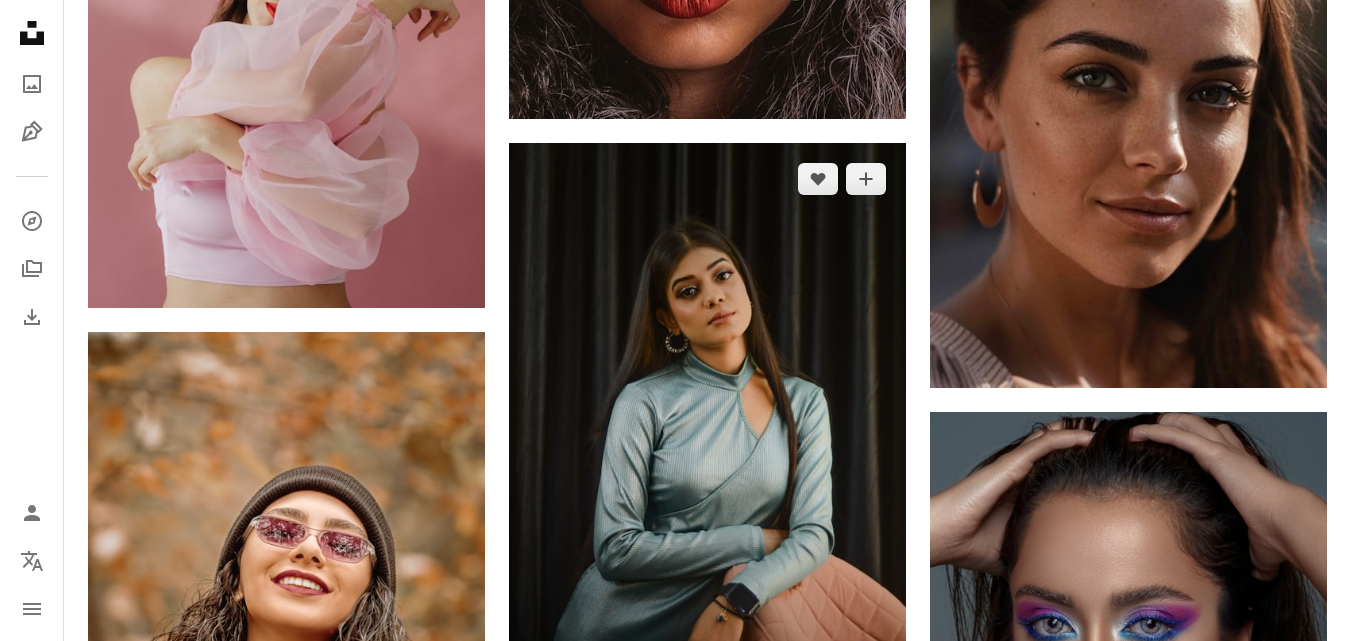 scroll, scrollTop: 2200, scrollLeft: 0, axis: vertical 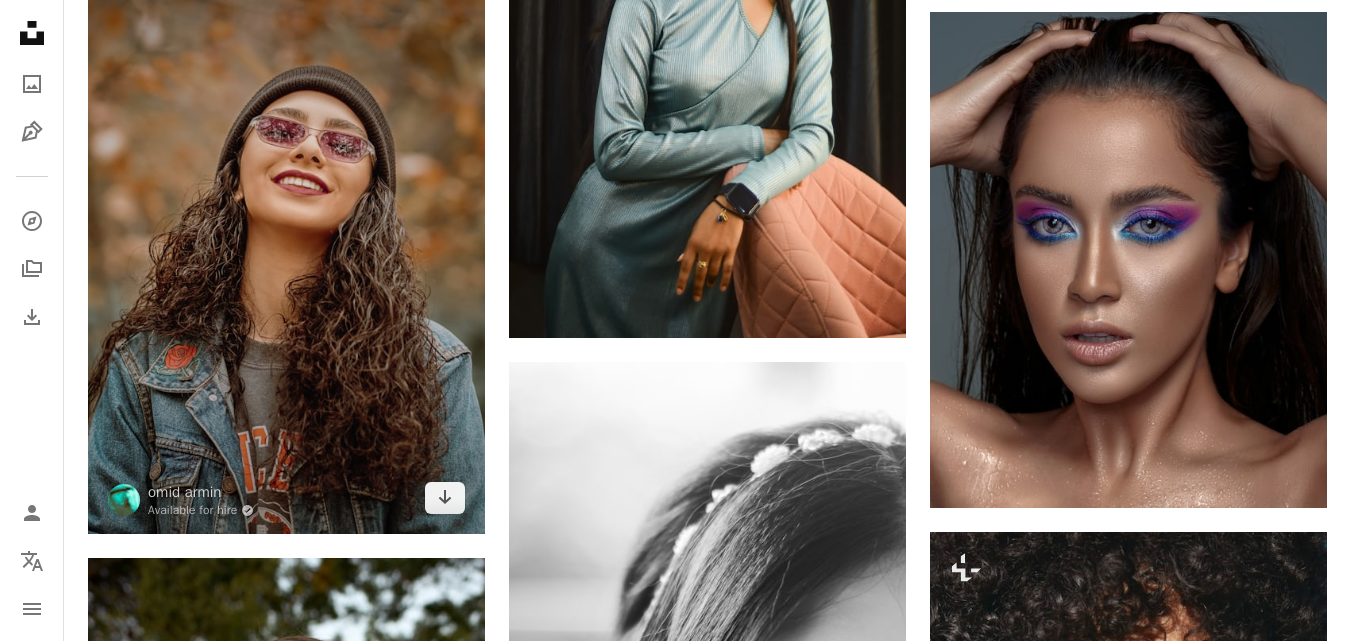 click at bounding box center (286, 233) 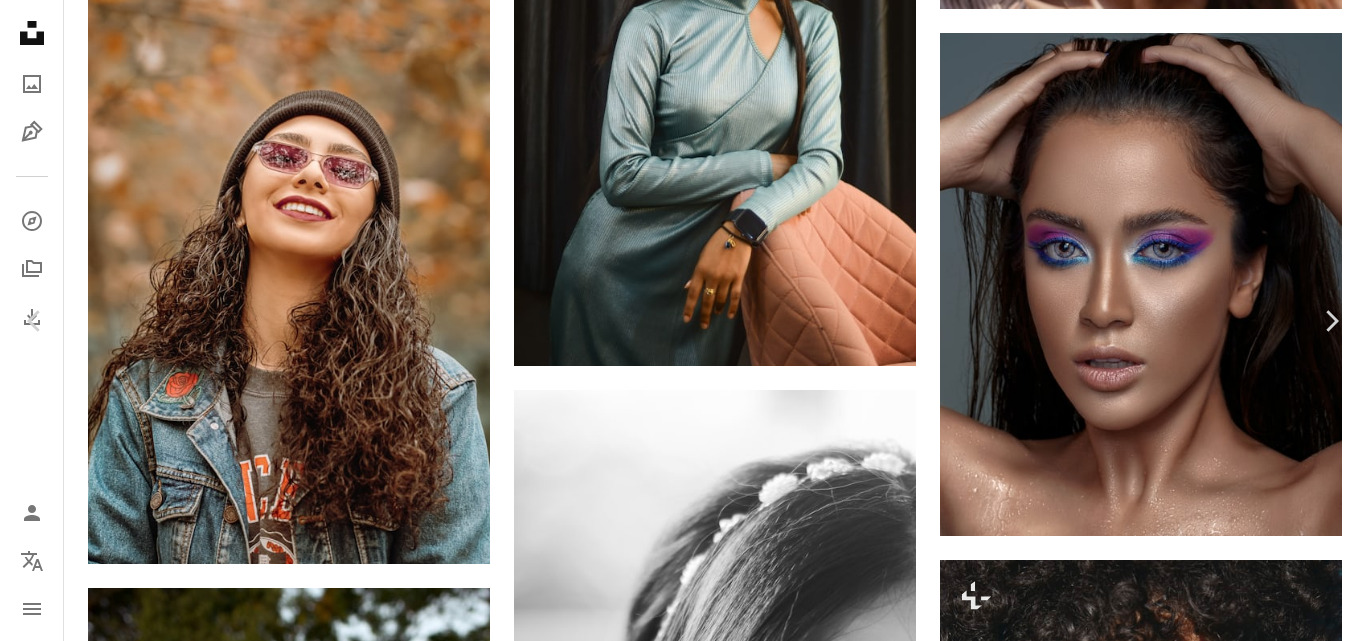 click on "Download free" at bounding box center [1167, 3268] 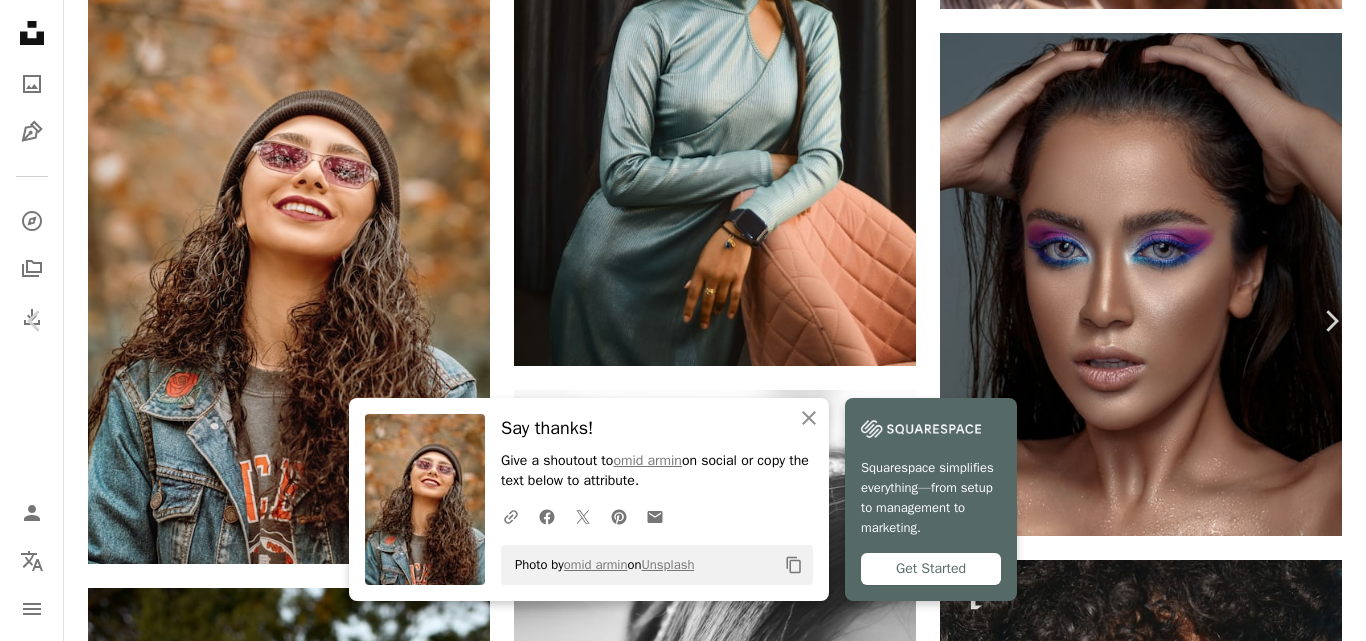 click on "An X shape Chevron left Chevron right An X shape Close Say thanks! Give a shoutout to  [USERNAME]  on social or copy the text below to attribute. A URL sharing icon (chains) Facebook icon X (formerly Twitter) icon Pinterest icon An envelope Photo by  [USERNAME]  on  Unsplash
Copy content Squarespace simplifies everything—from setup to management to marketing. Get Started [USERNAME] Available for hire A checkmark inside of a circle A heart A plus sign Edit image   Plus sign for Unsplash+ Download free Chevron down Zoom in Views 2,658,970 Downloads 20,143 A forward-right arrow Share Info icon Info More Actions When you smile, time will lose itself and goes faster. A map marker [CITY], [REGION], [COUNTRY] Calendar outlined Published on  [DATE]
Camera FUJIFILM, X-T2 Safety Free to use under the  Unsplash License woman portrait girl human fashion people face model female beauty happy smile clothes lifestyle dress happiness portraits model face portrait smile portraiture Free stock photos  |" at bounding box center [683, 3541] 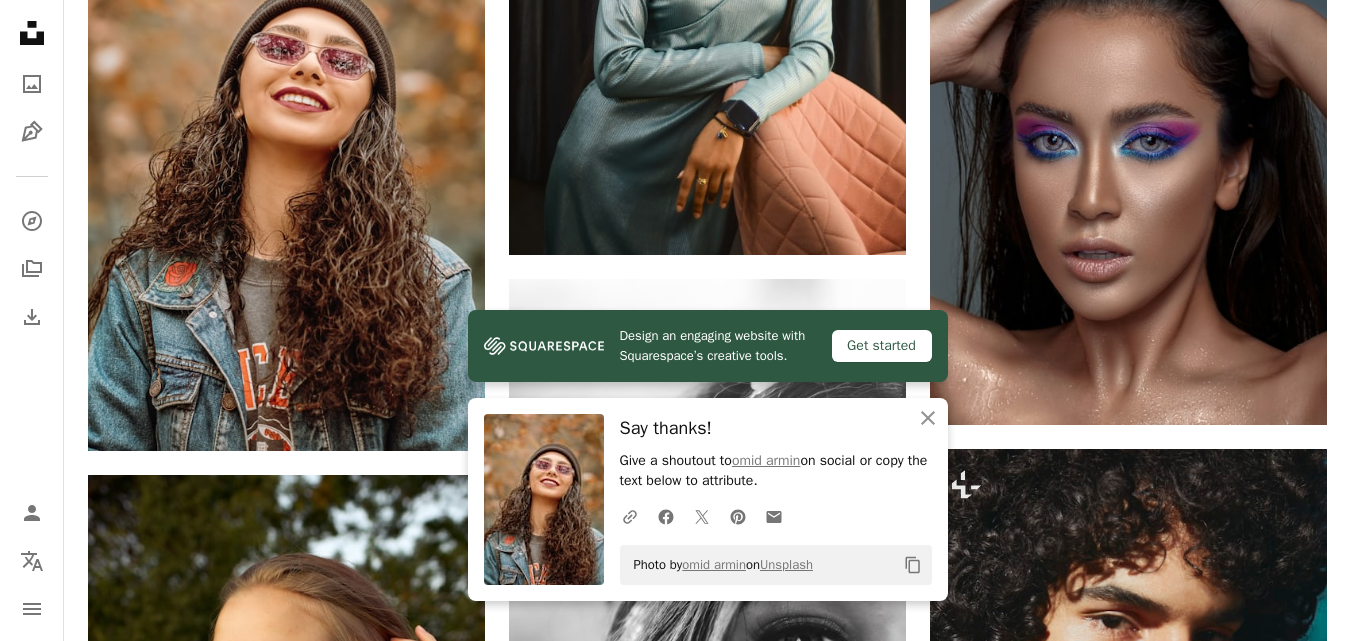 scroll, scrollTop: 2300, scrollLeft: 0, axis: vertical 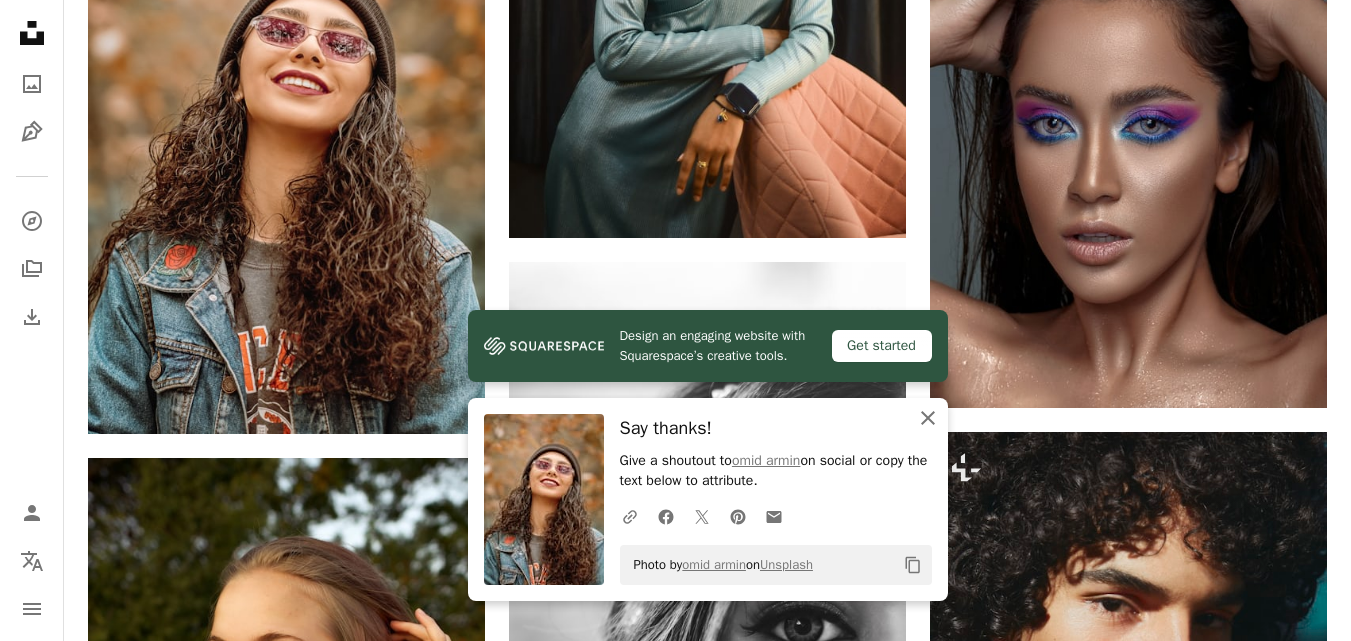 click 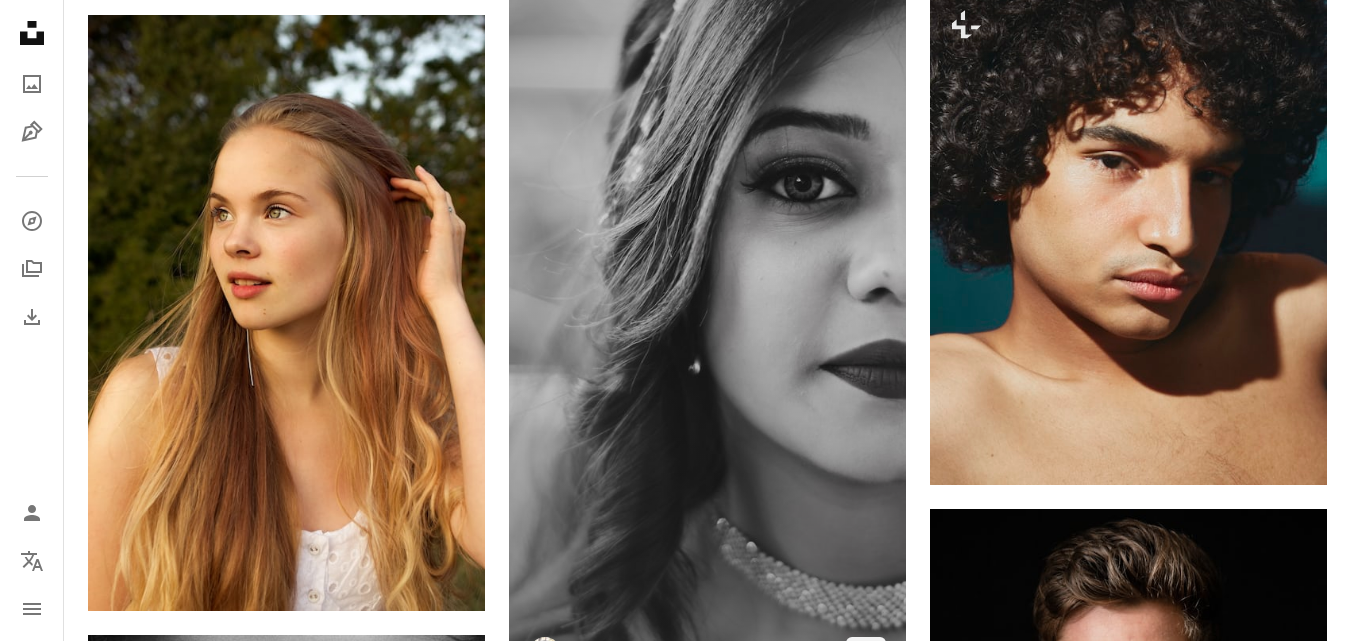 scroll, scrollTop: 2800, scrollLeft: 0, axis: vertical 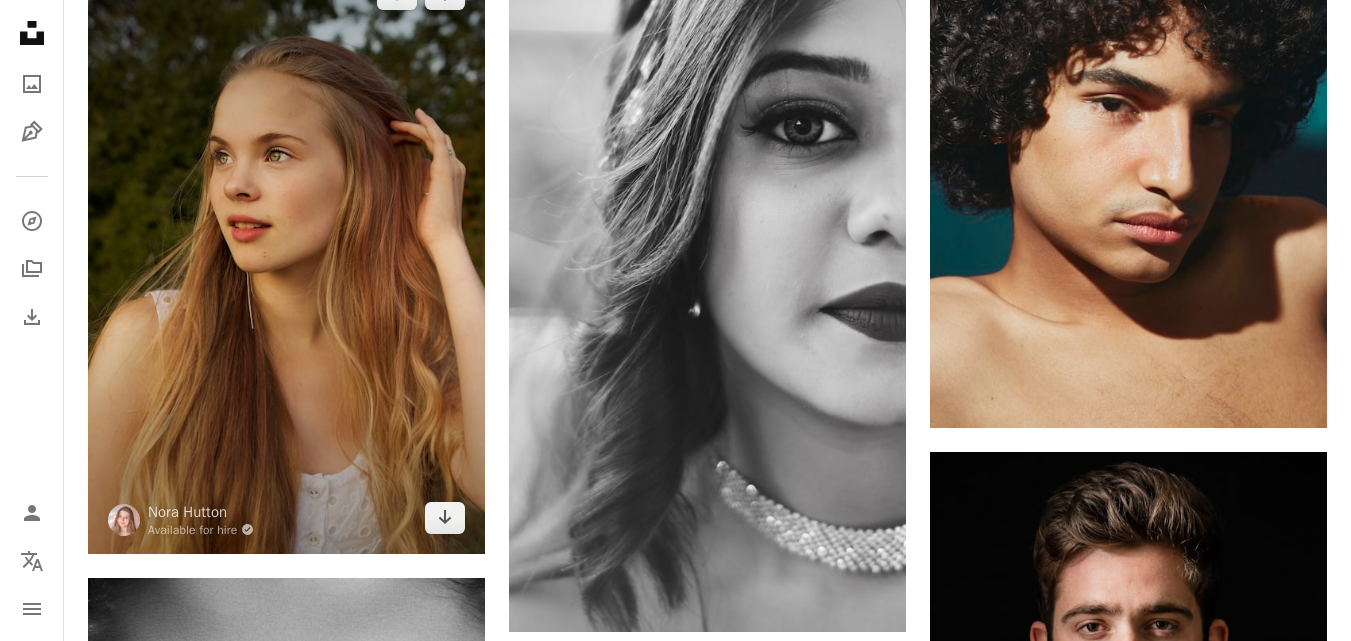 click at bounding box center (286, 256) 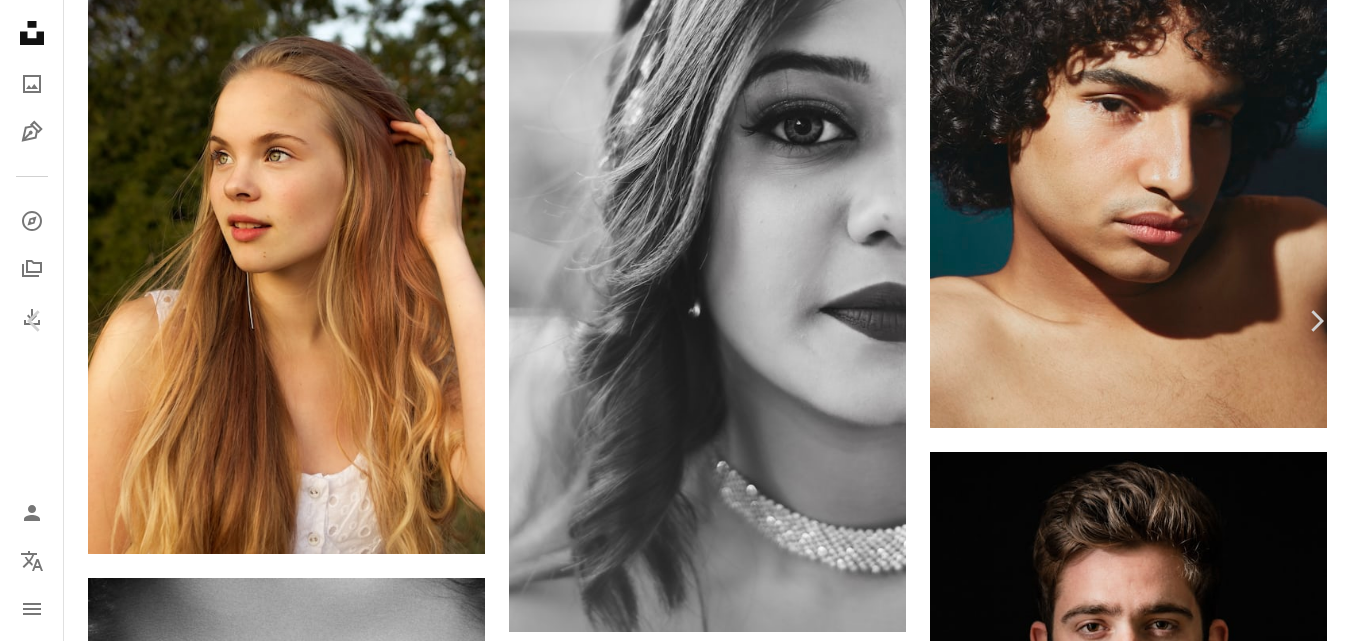 click on "Download free" at bounding box center [1152, 2614] 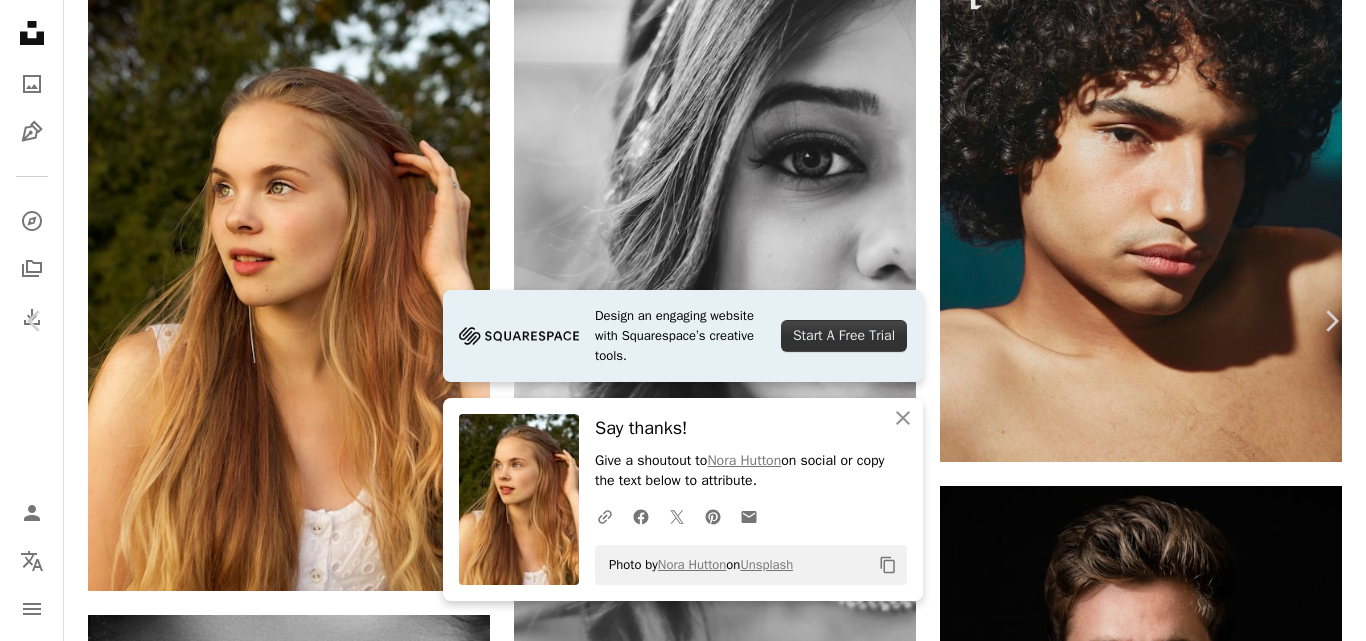 click on "An X shape" at bounding box center [20, 20] 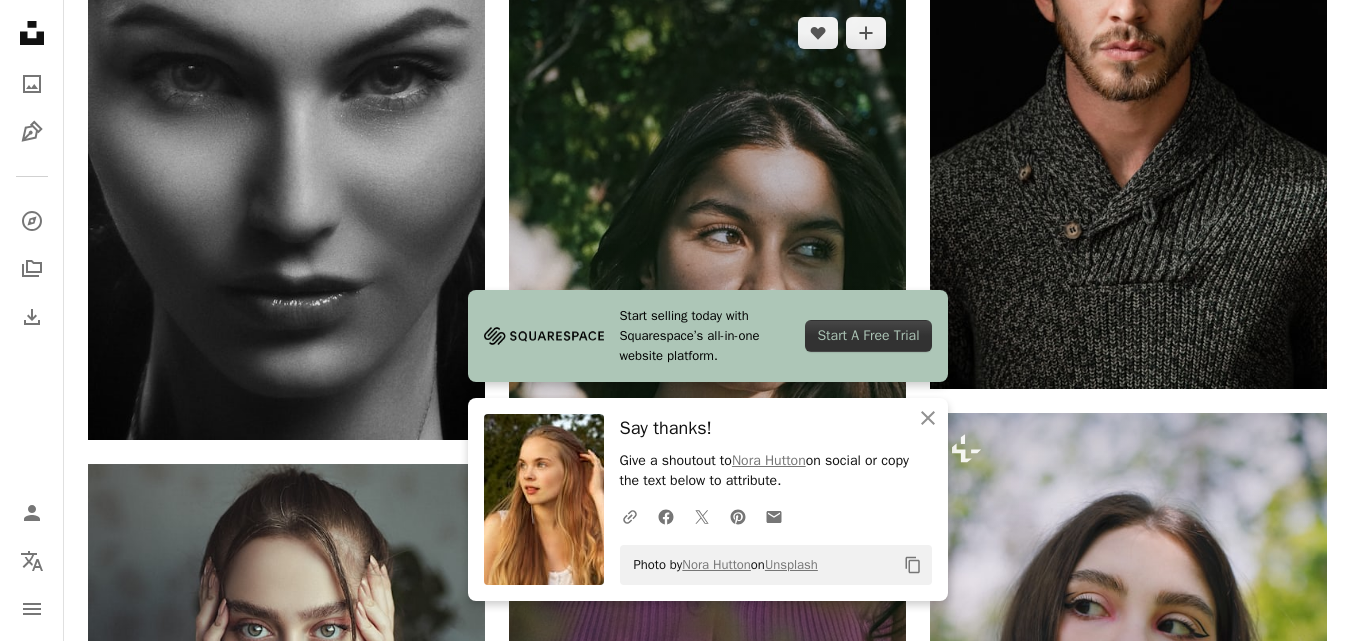 scroll, scrollTop: 3600, scrollLeft: 0, axis: vertical 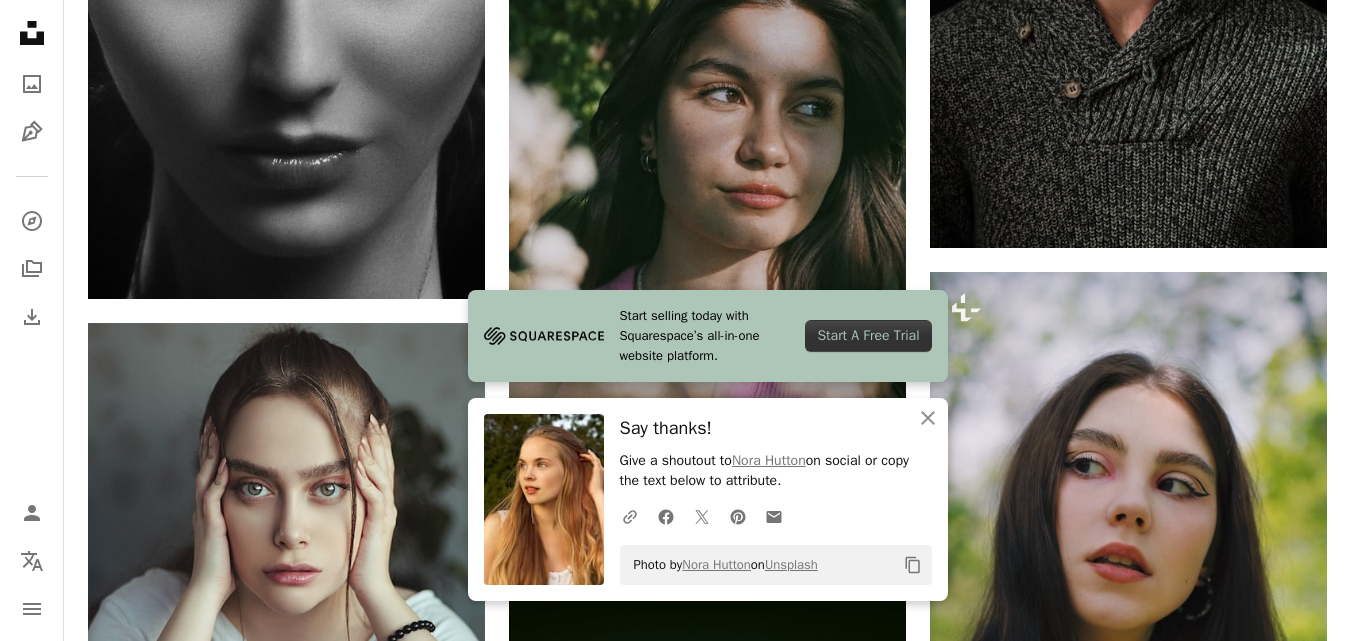 click at bounding box center (707, 209) 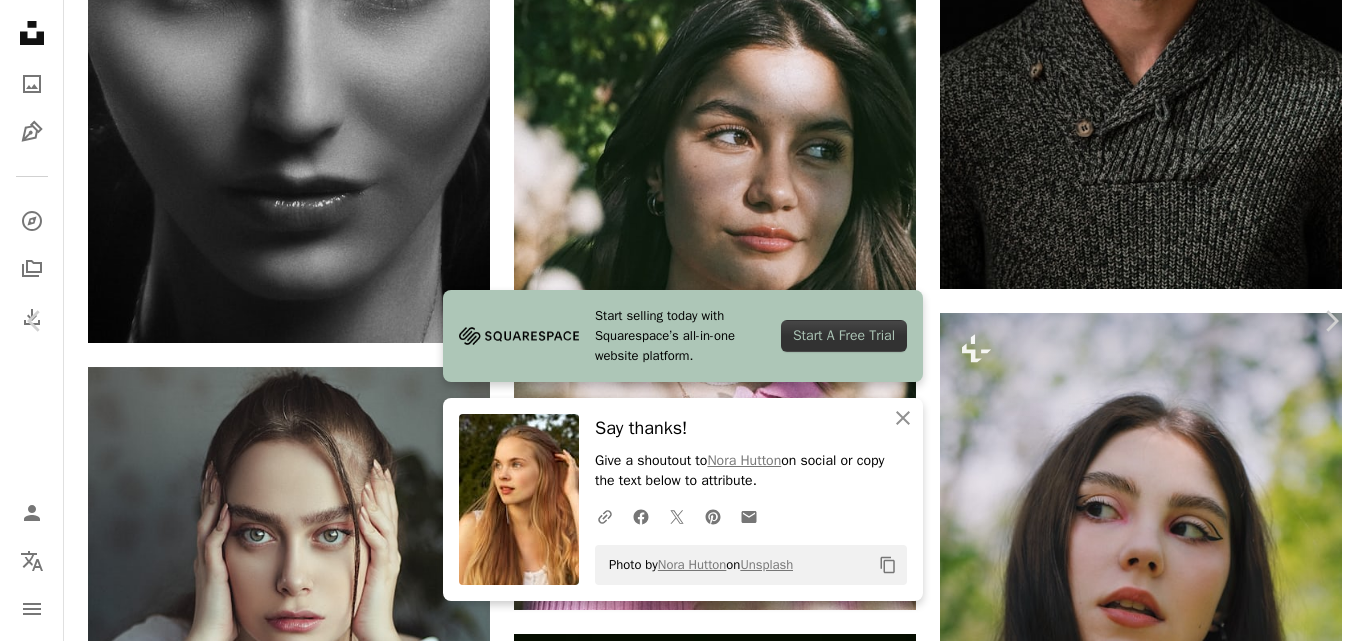 click on "Download free" at bounding box center (1167, 6446) 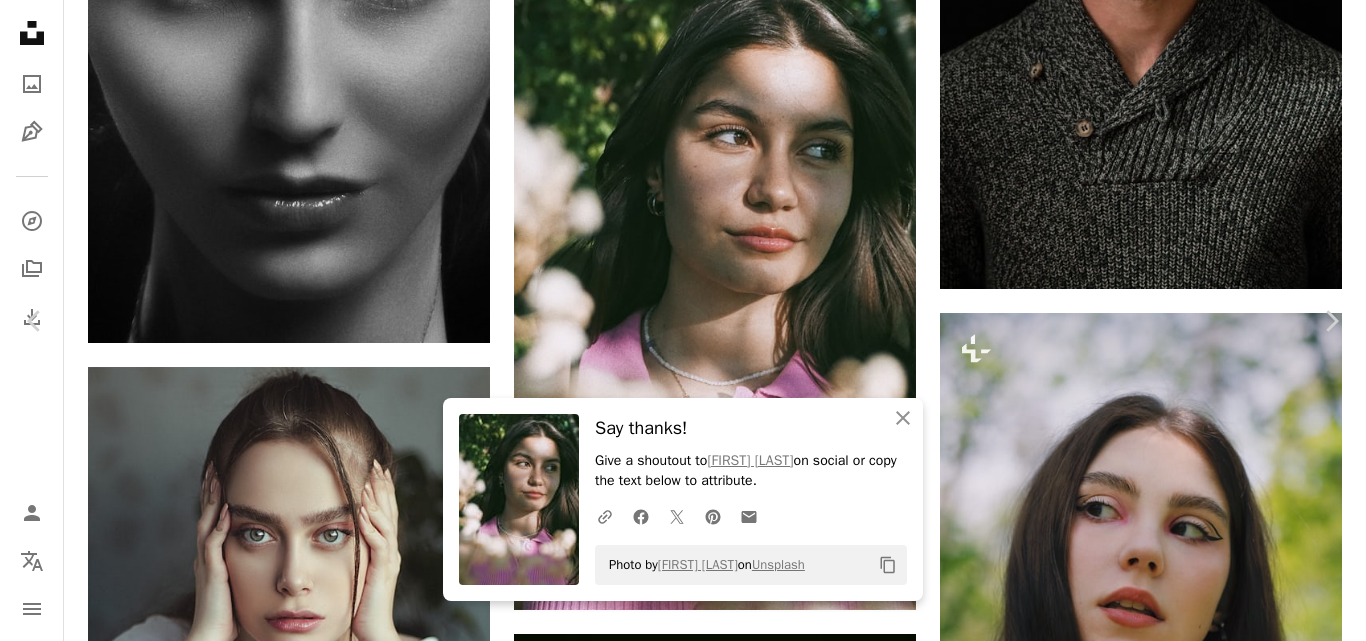 click on "An X shape" at bounding box center [20, 20] 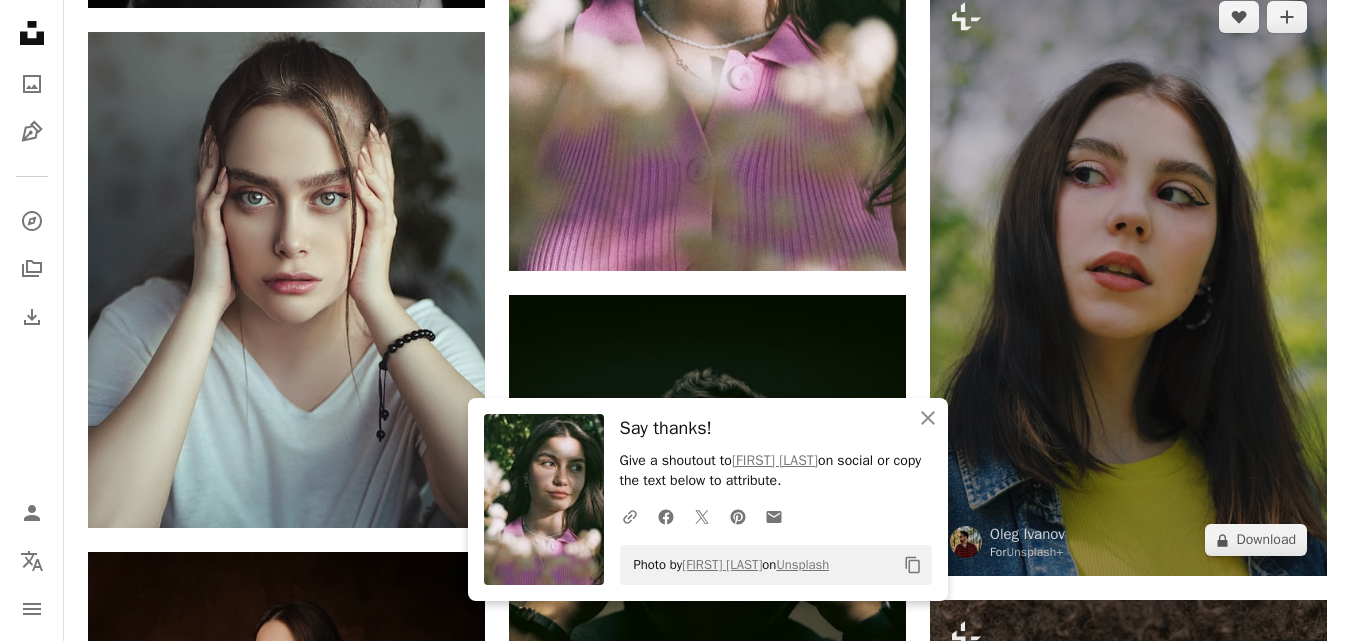 scroll, scrollTop: 4000, scrollLeft: 0, axis: vertical 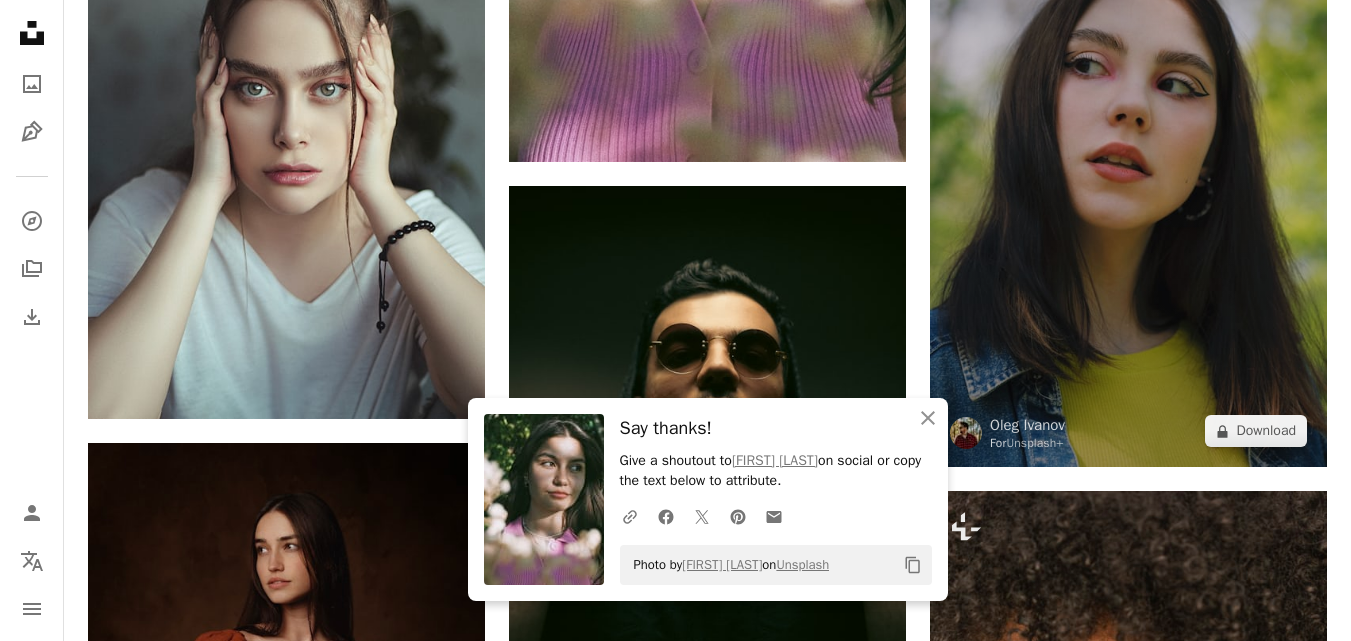 click at bounding box center (1128, 170) 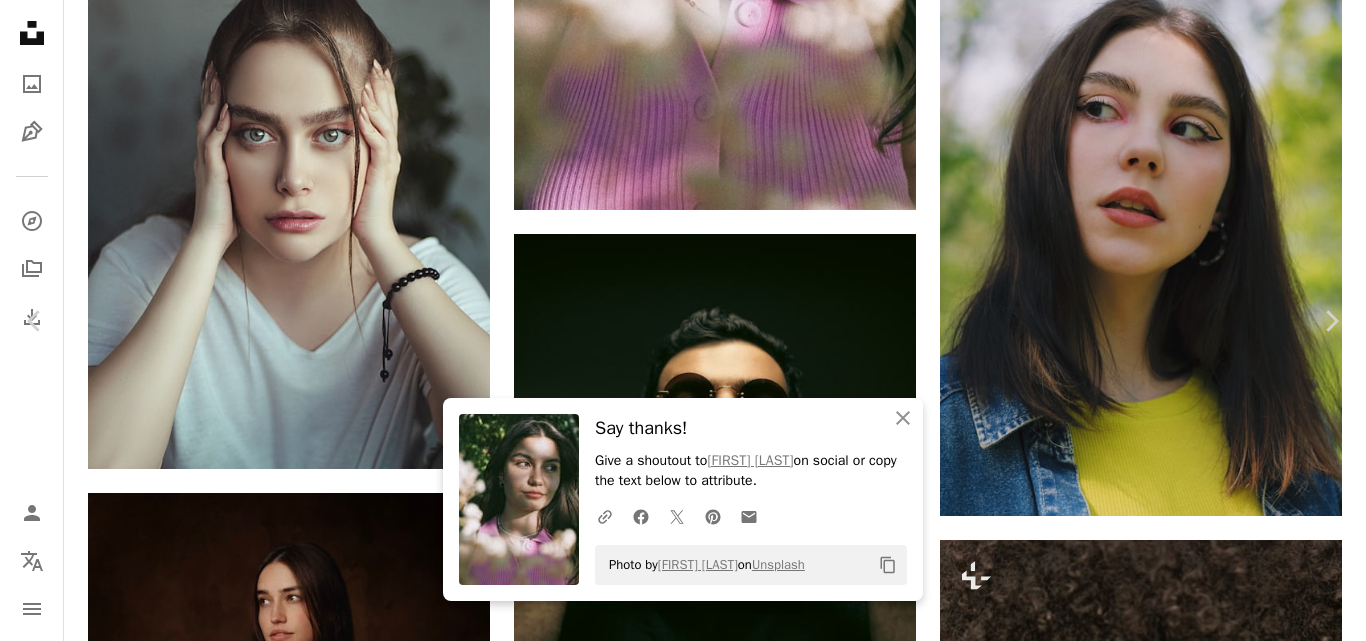 click on "An X shape" at bounding box center [20, 20] 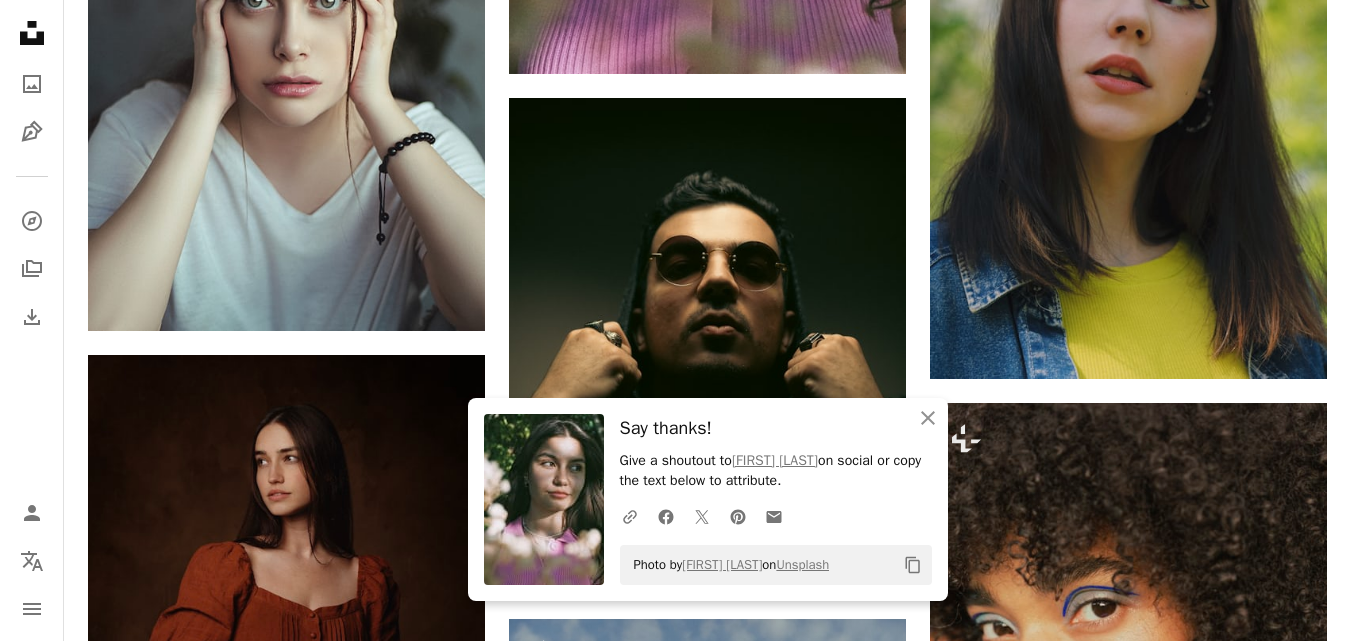 scroll, scrollTop: 4200, scrollLeft: 0, axis: vertical 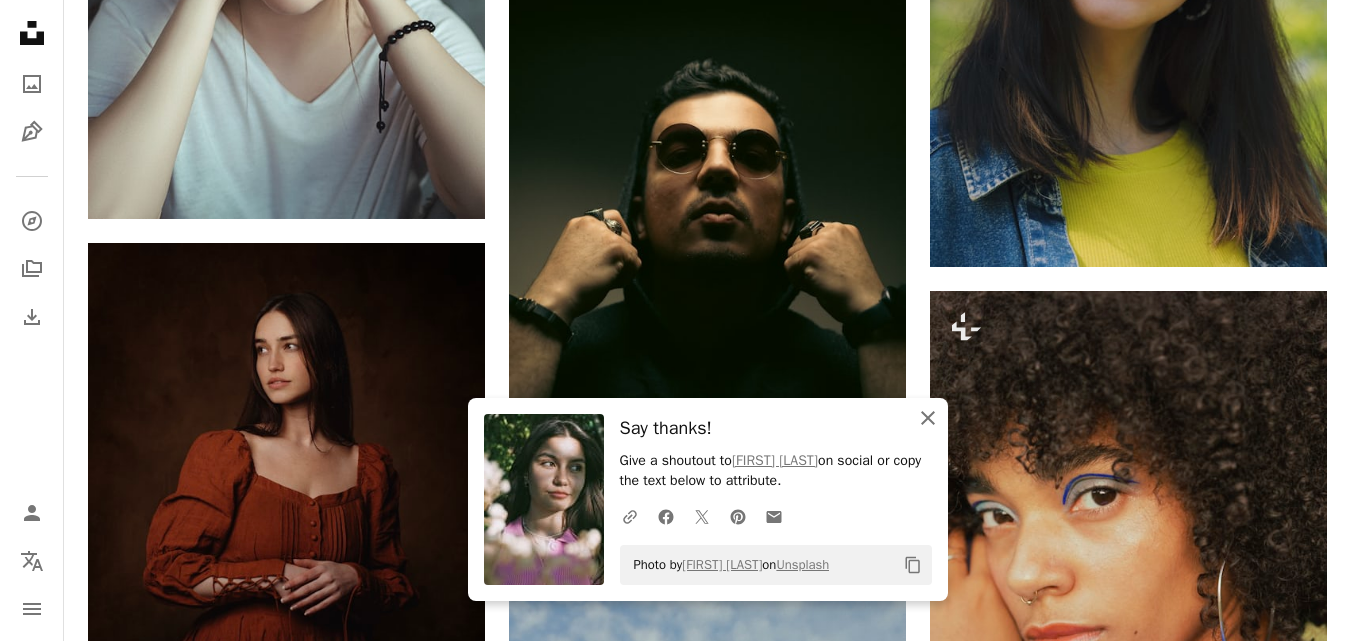 click on "An X shape" 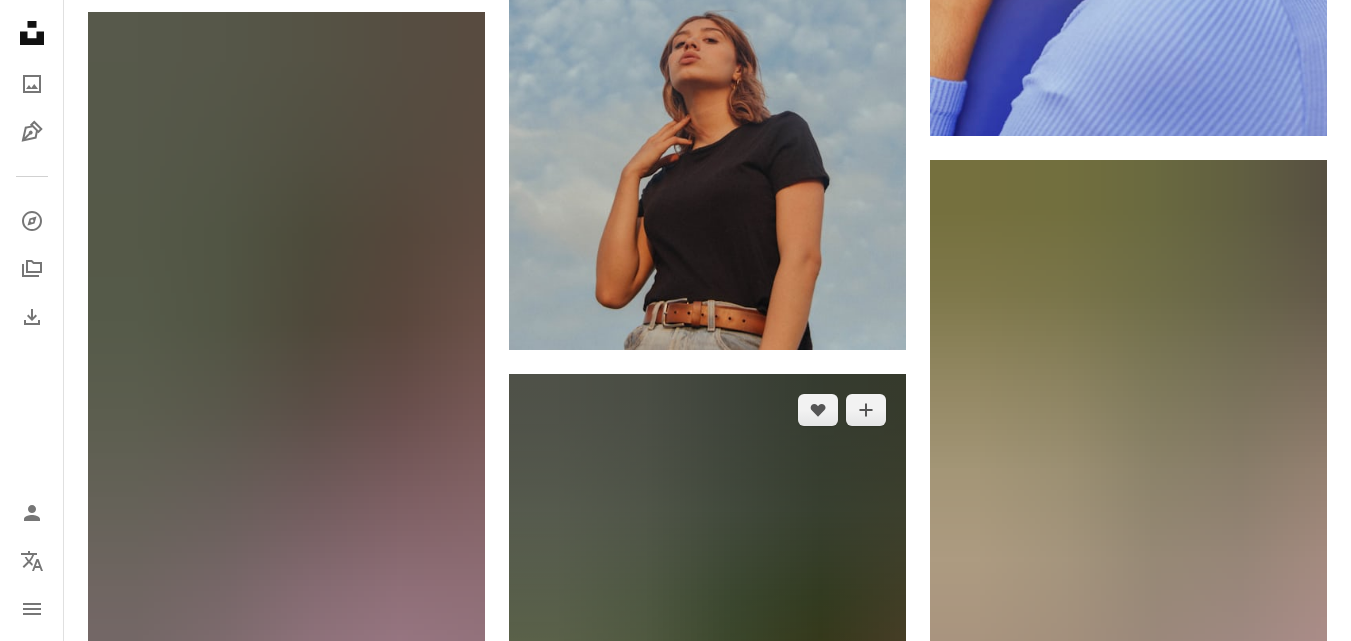 scroll, scrollTop: 5000, scrollLeft: 0, axis: vertical 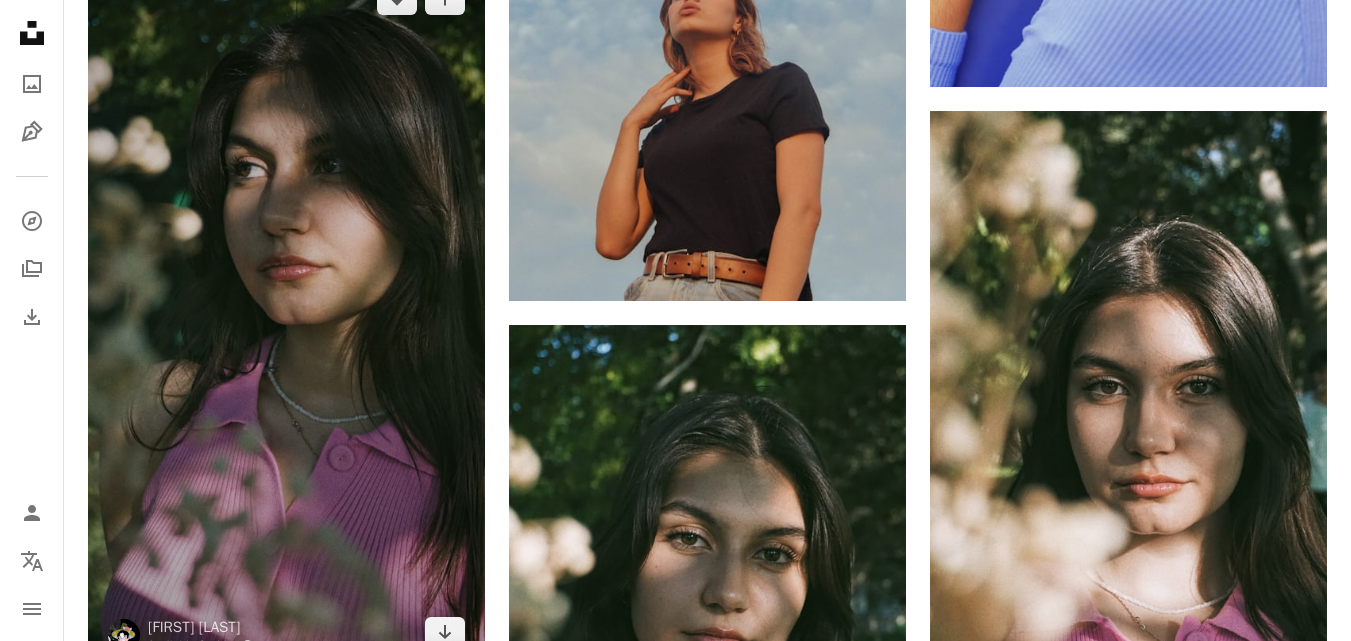 click at bounding box center (286, 316) 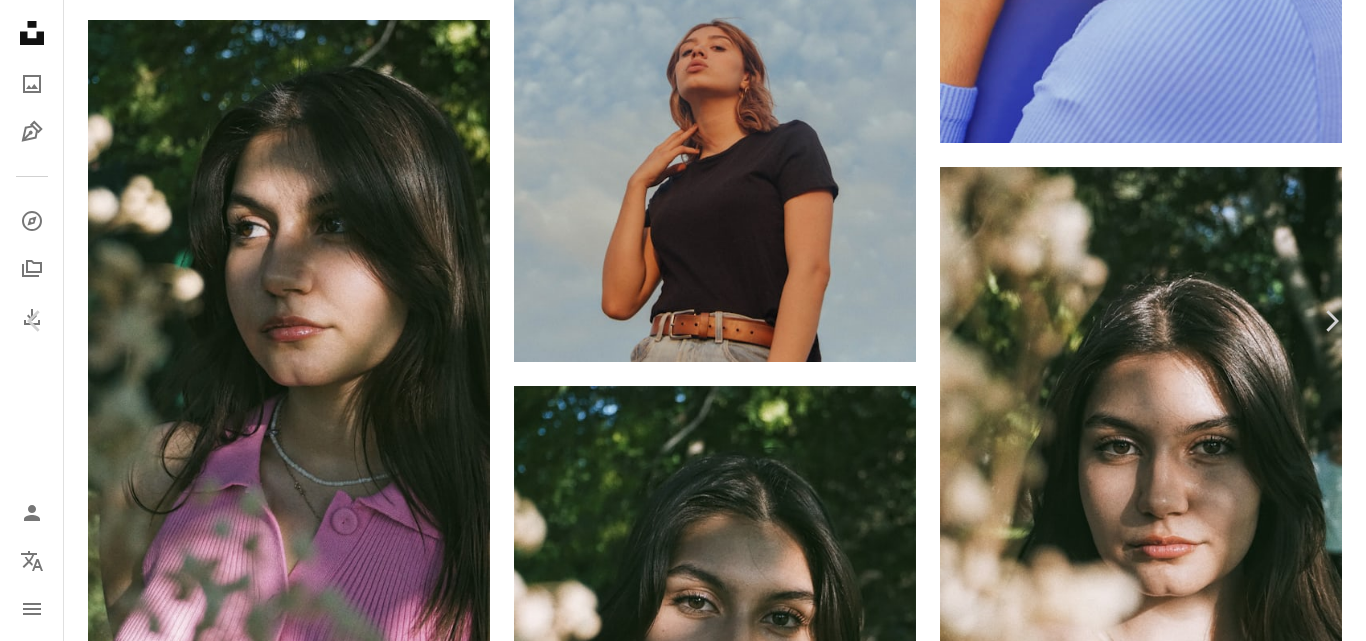 click on "Download free" at bounding box center (1167, 5046) 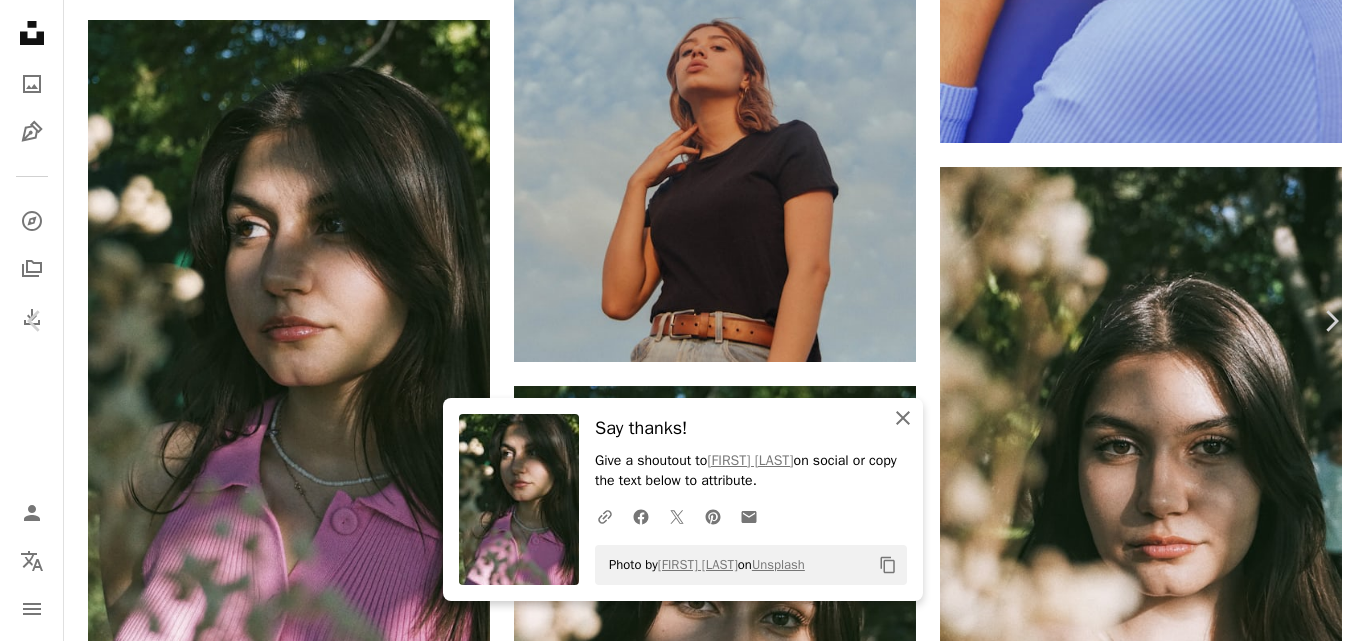 click on "An X shape" 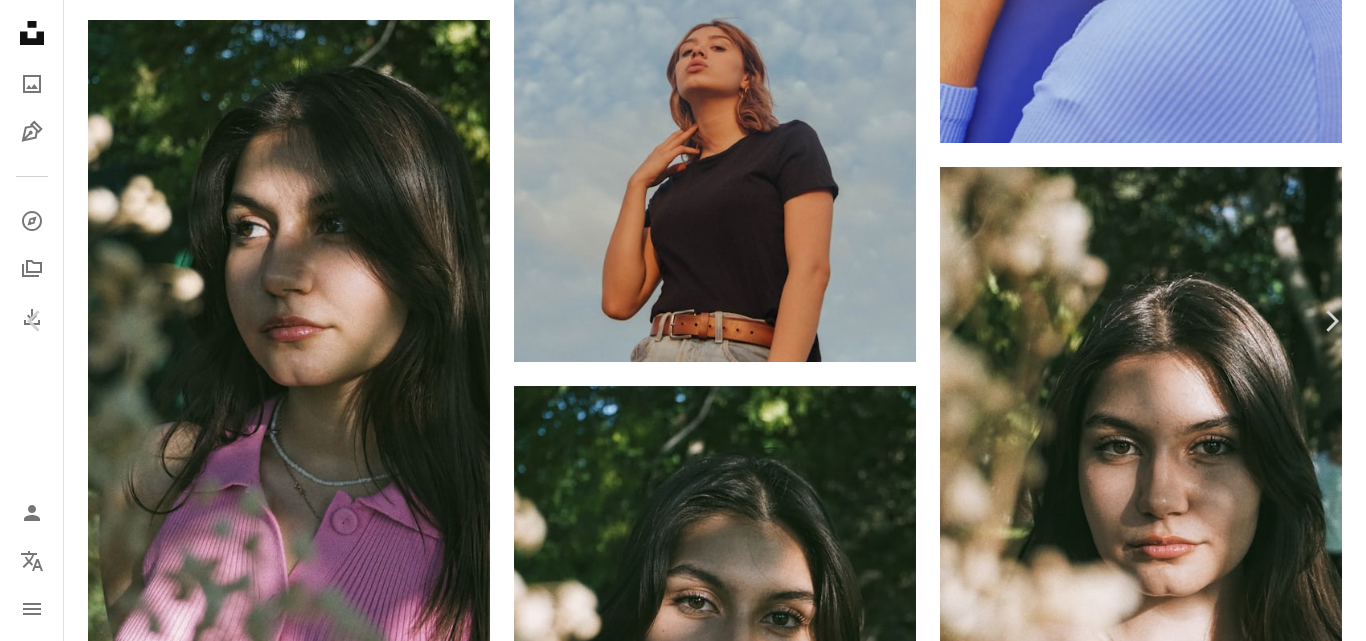 click on "An X shape" at bounding box center [20, 20] 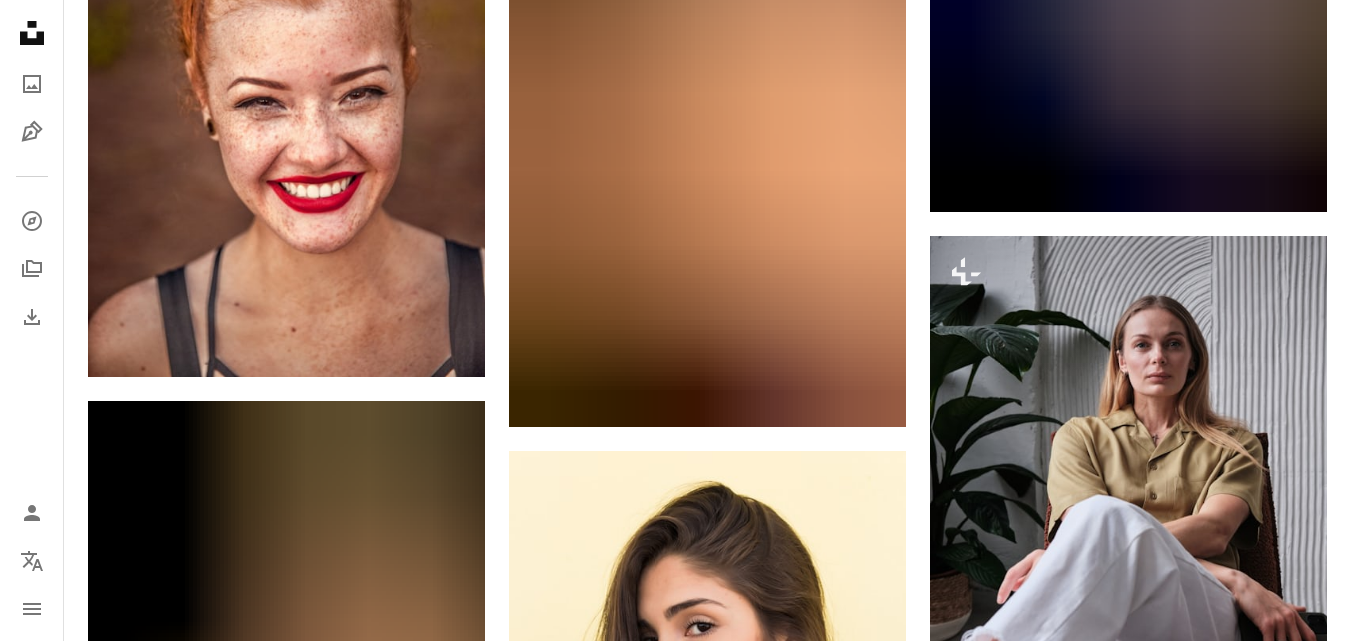 scroll, scrollTop: 6800, scrollLeft: 0, axis: vertical 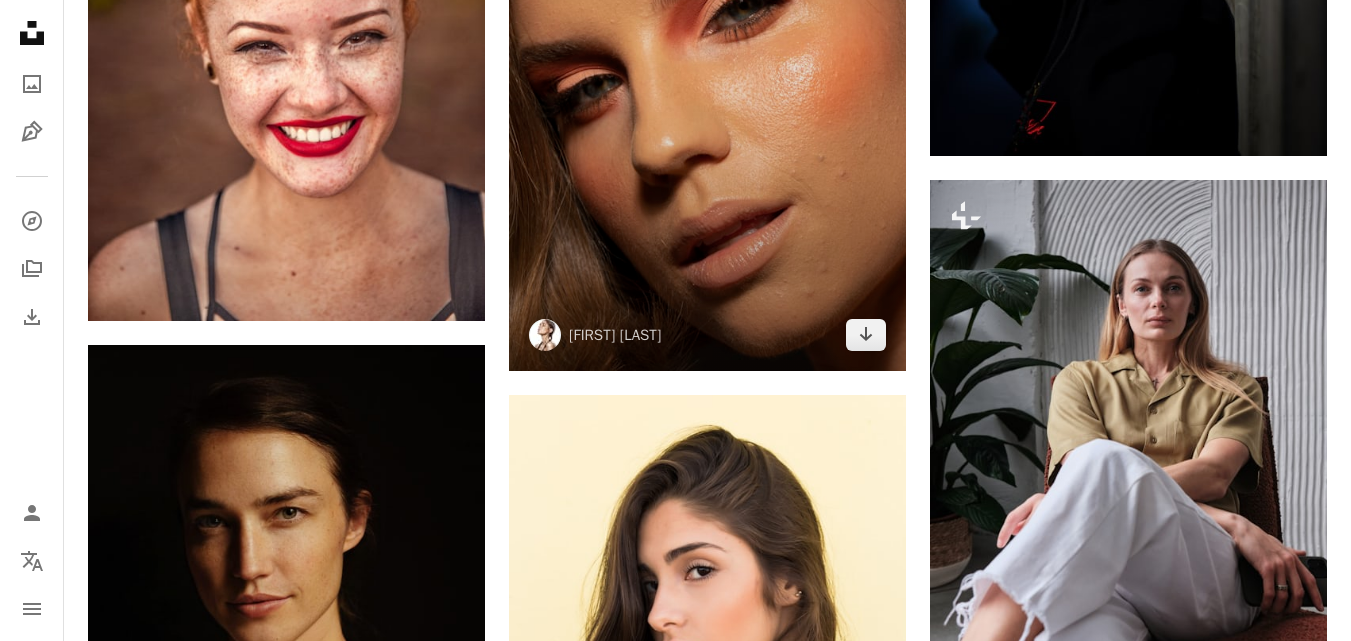 click at bounding box center [707, 73] 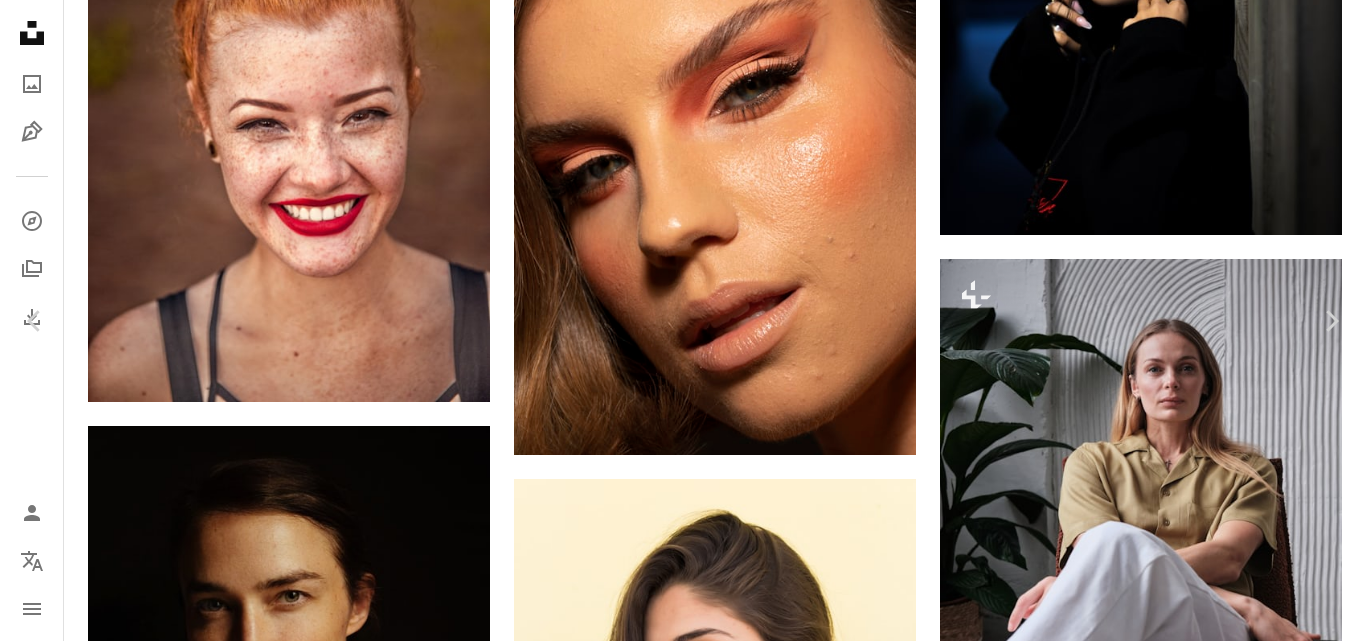 click on "Download free" at bounding box center (1167, 7355) 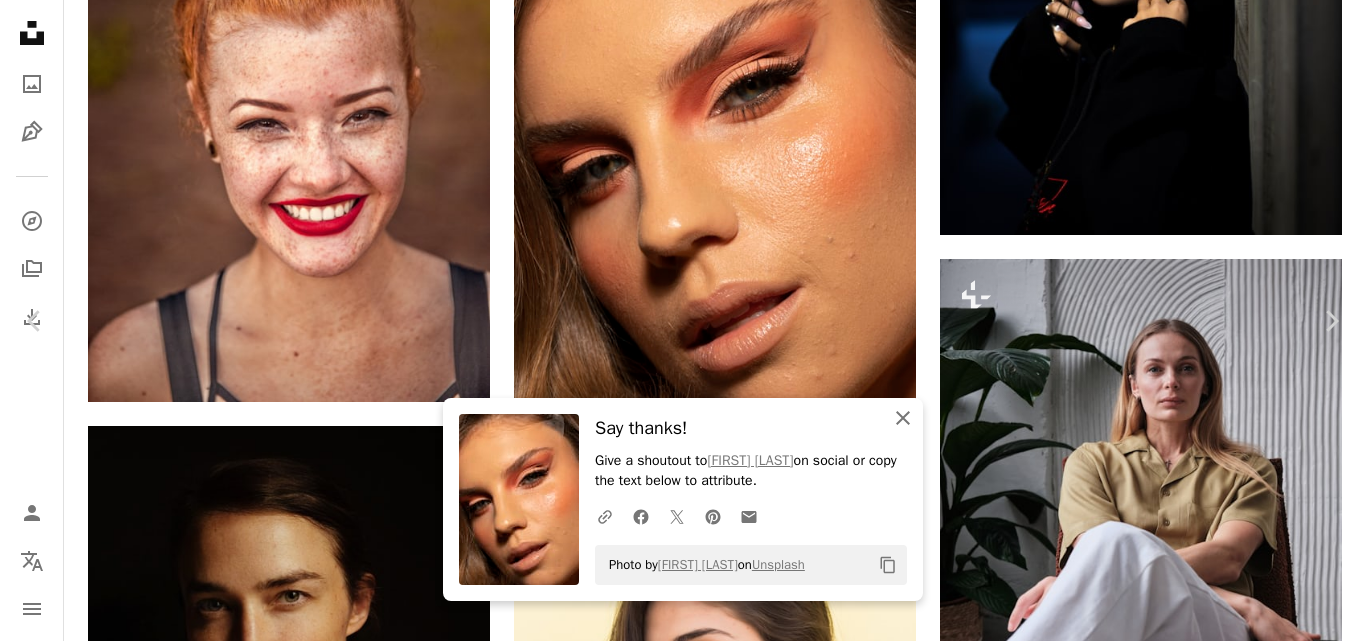 click 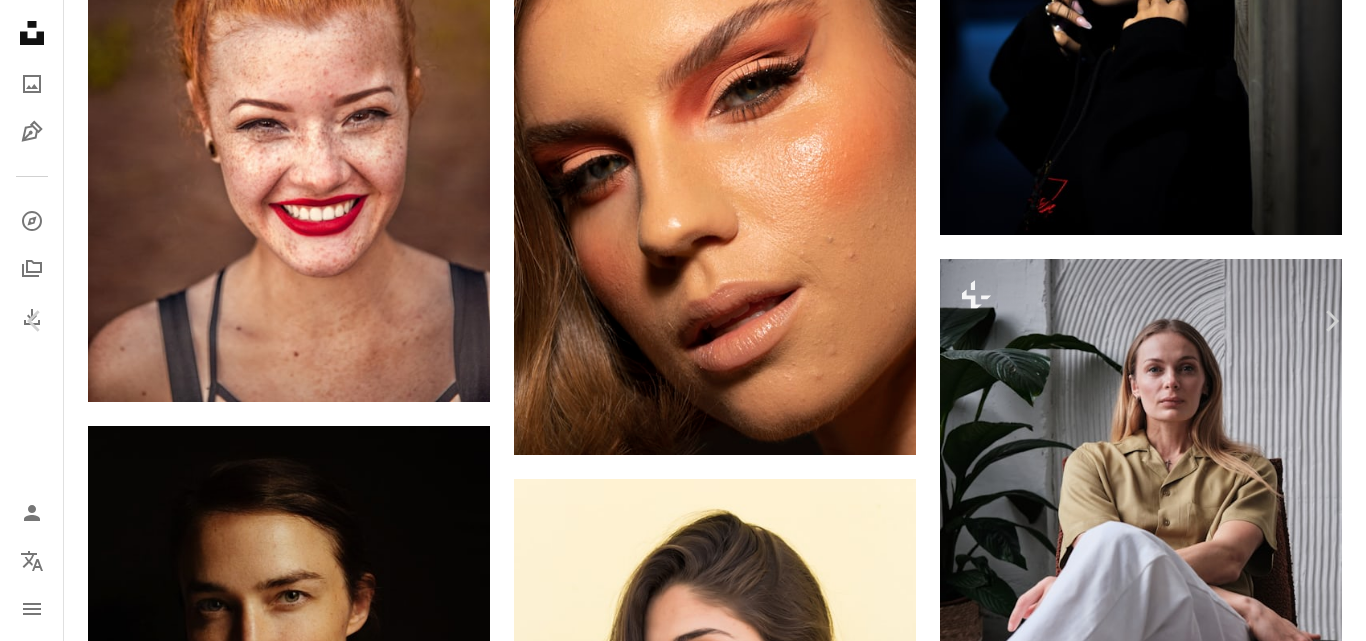 click on "An X shape Chevron left Chevron right [USERNAME] charlieoctavia A heart A plus sign Edit image   Plus sign for Unsplash+ Download free Chevron down Zoom in Views 1,182,044 Downloads 30,706 A forward-right arrow Share Info icon Info More Actions High res jpeg beauty image by [USERNAME]
Download more RAW images here: https://www.charlieoctavia.com/workshops
For retouching practice purposes only
Not to be used commercially
No to be distributed to any third parties
May be reposted or displayed on website to promote retouching services only
Tag me in your creations! @charlie.octavia.photo Read more A map marker [CITY] [REGION], [COUNTRY] Calendar outlined Published on  [DATE]
Camera Canon, EOS 5D Mark IV Safety Free to use under the  Unsplash License woman portrait face model beauty raw skincare skin hair makeup beautiful macro lipstick unedited pretty closeup eyeshadow eyeliner highlighter curly Public domain images Browse premium related images on iStock  |  Save 20% with code UNSPLASH20  ↗" at bounding box center (683, 7628) 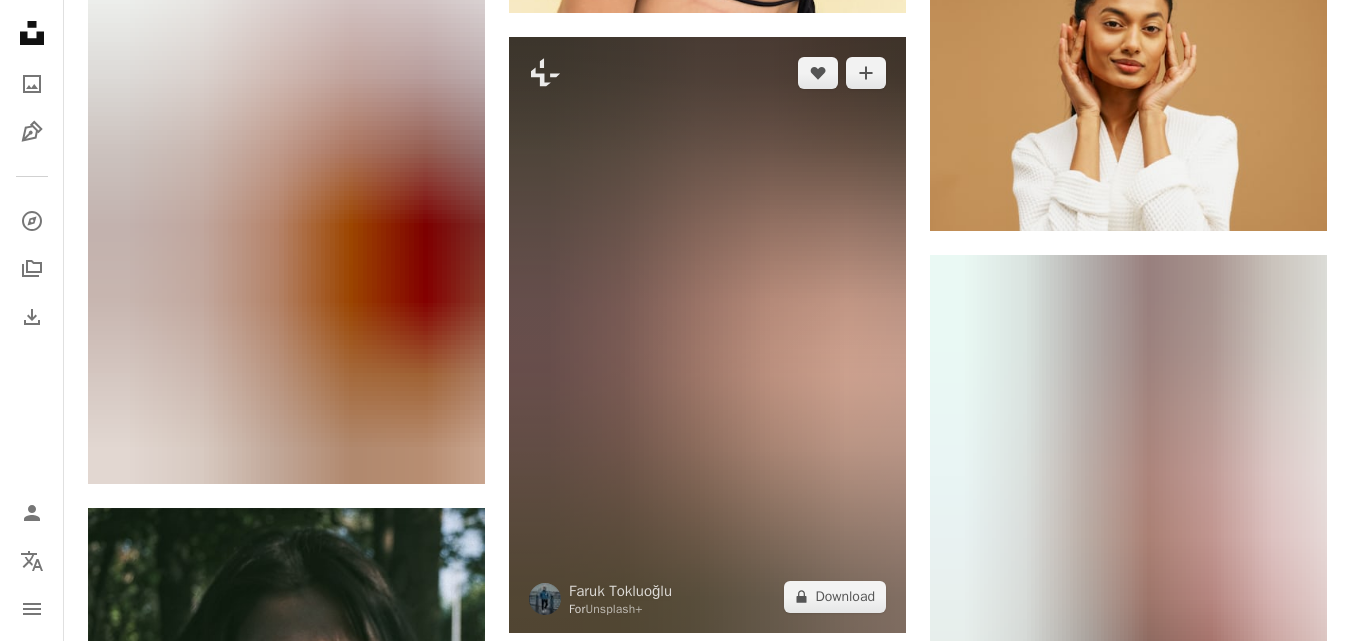 scroll, scrollTop: 7700, scrollLeft: 0, axis: vertical 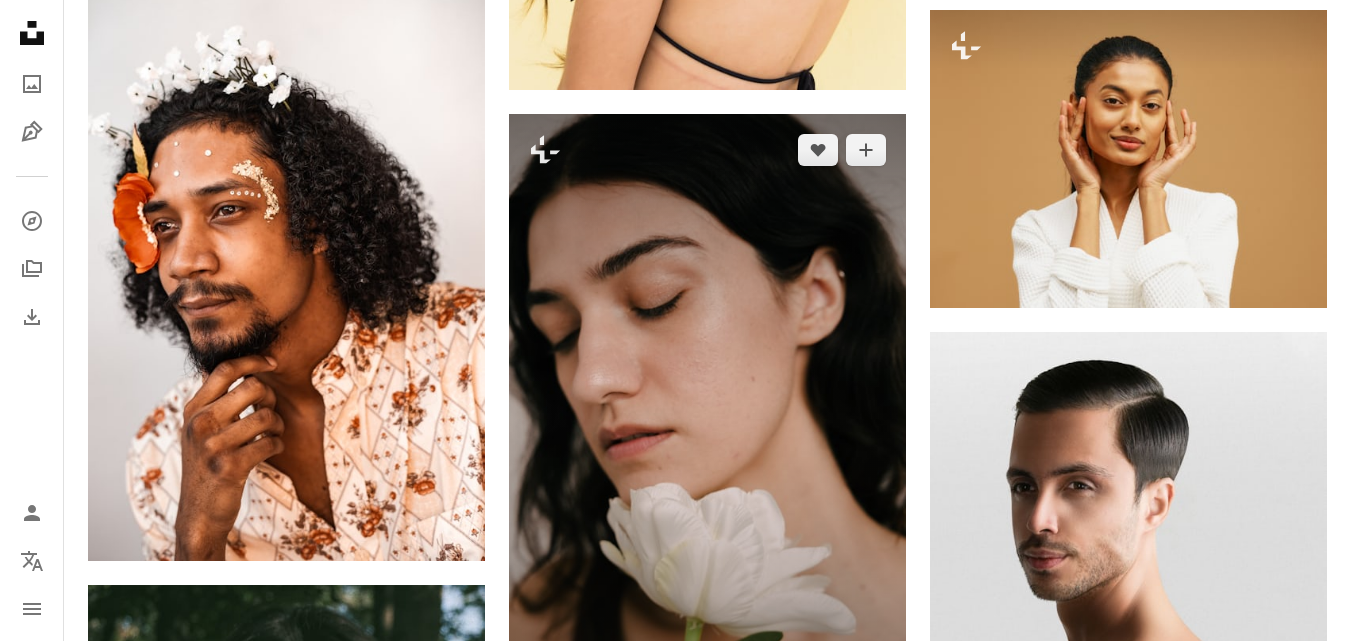 click at bounding box center [707, 412] 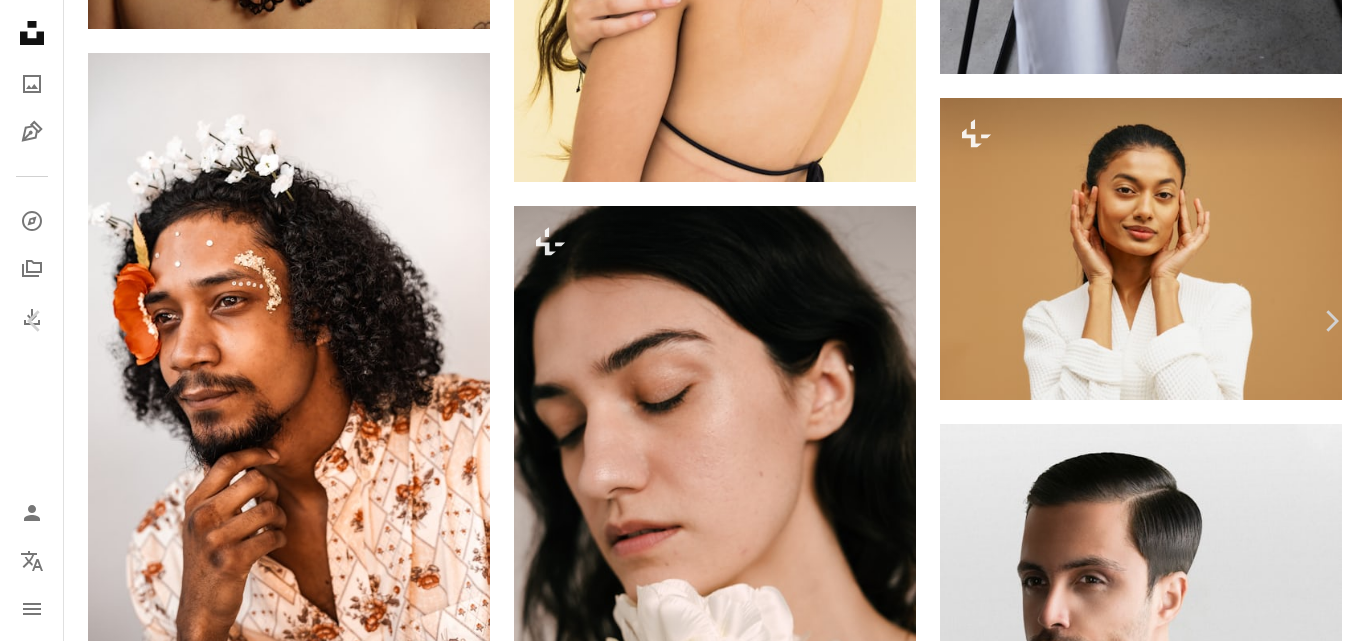 click on "An X shape" at bounding box center [20, 20] 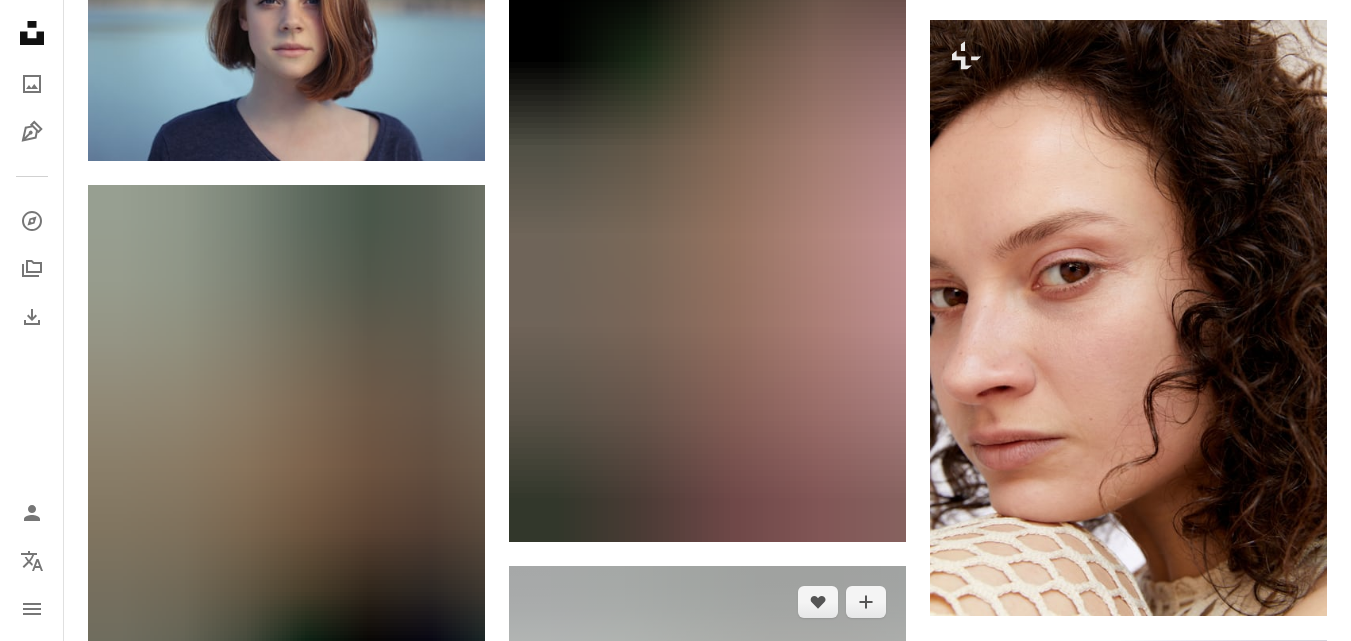 scroll, scrollTop: 9100, scrollLeft: 0, axis: vertical 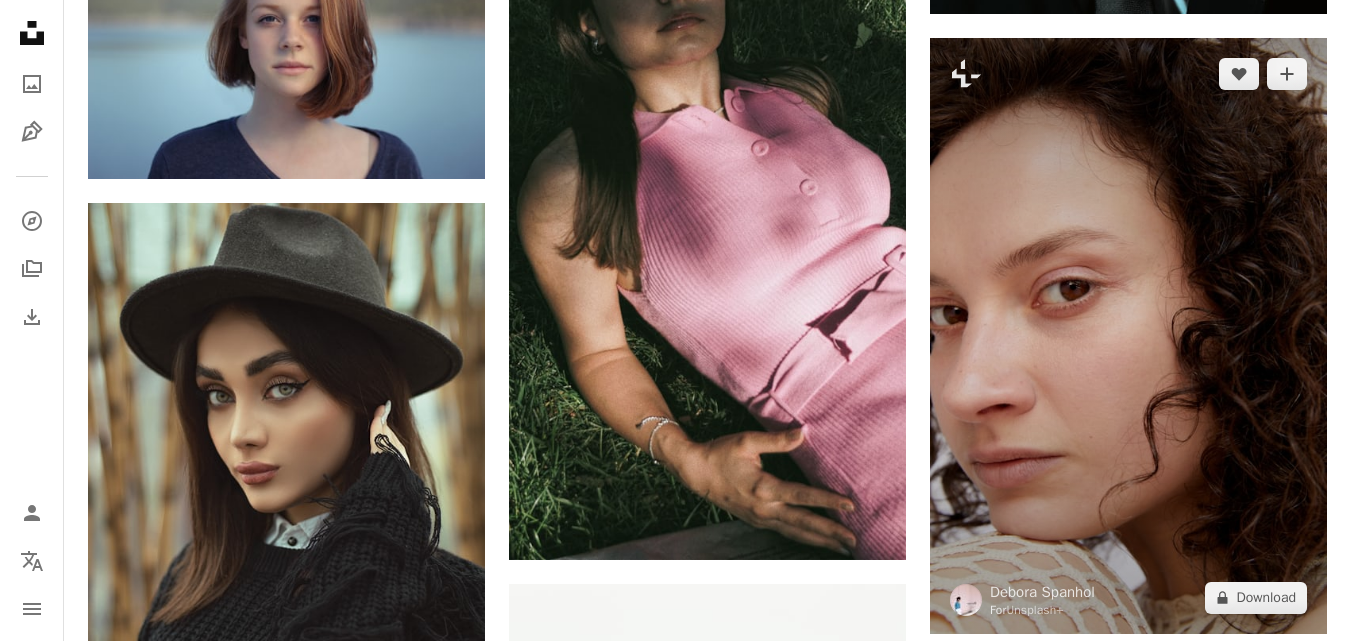 click at bounding box center (1128, 336) 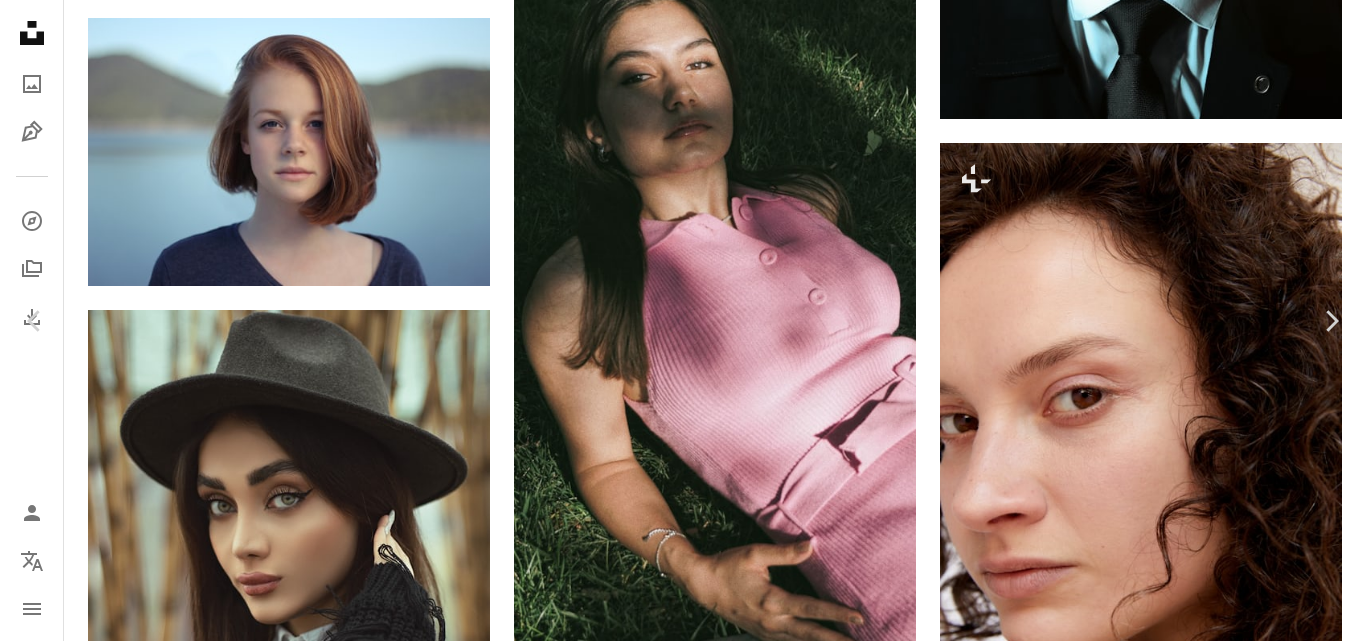 click on "An X shape" at bounding box center (20, 20) 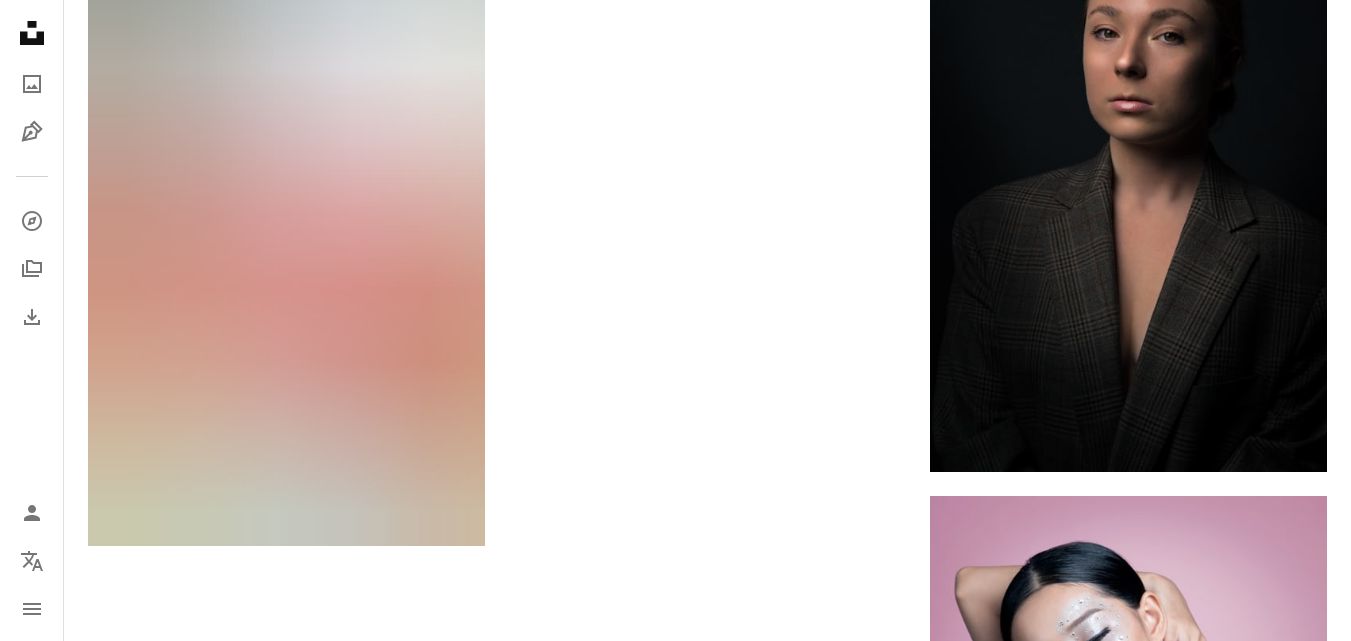 scroll, scrollTop: 11600, scrollLeft: 0, axis: vertical 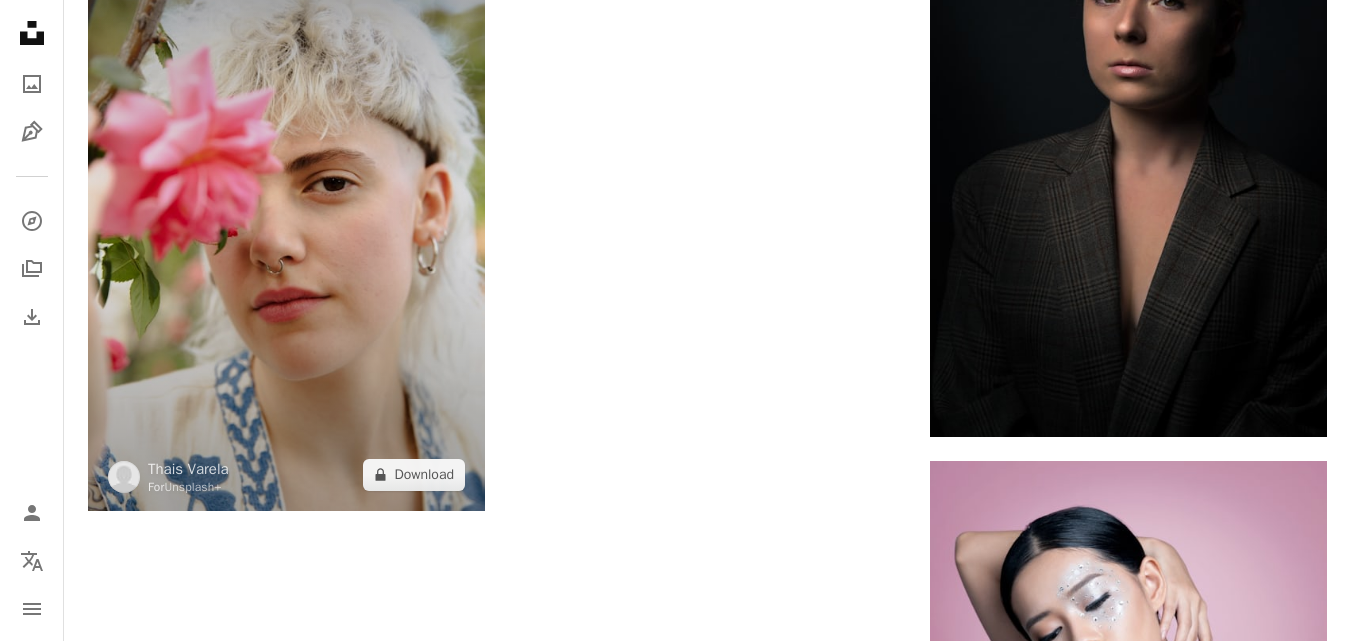 click at bounding box center [286, 213] 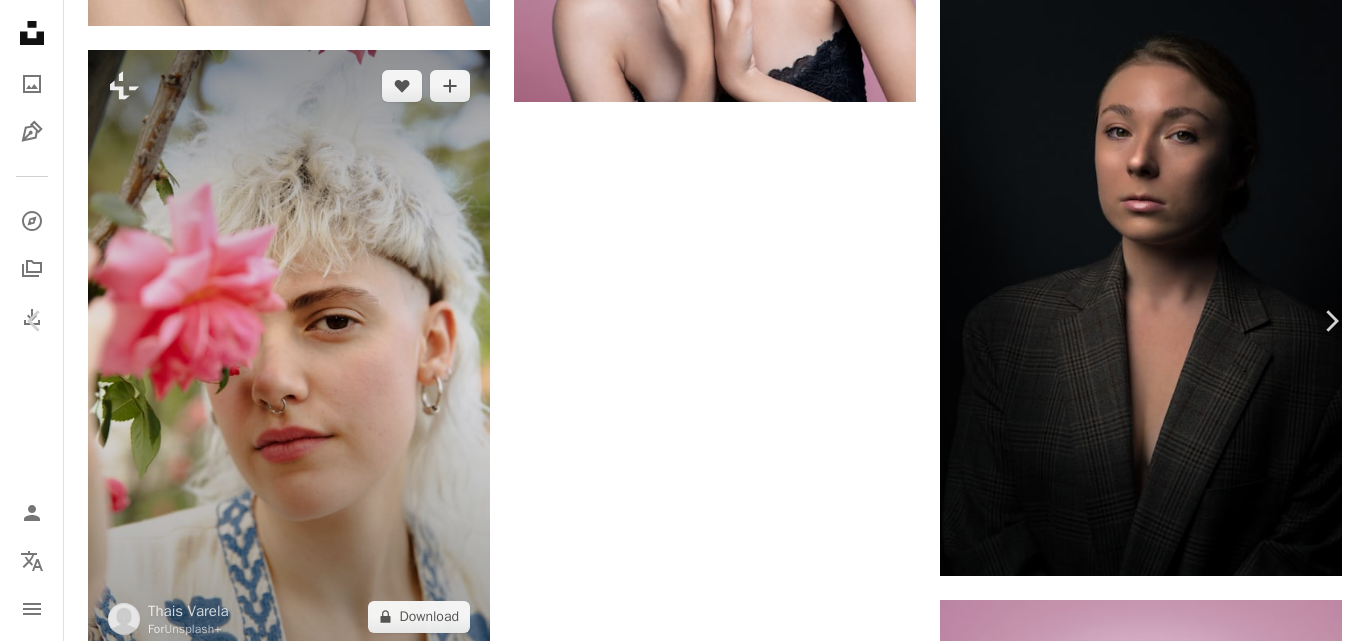 click on "An X shape" at bounding box center [20, 20] 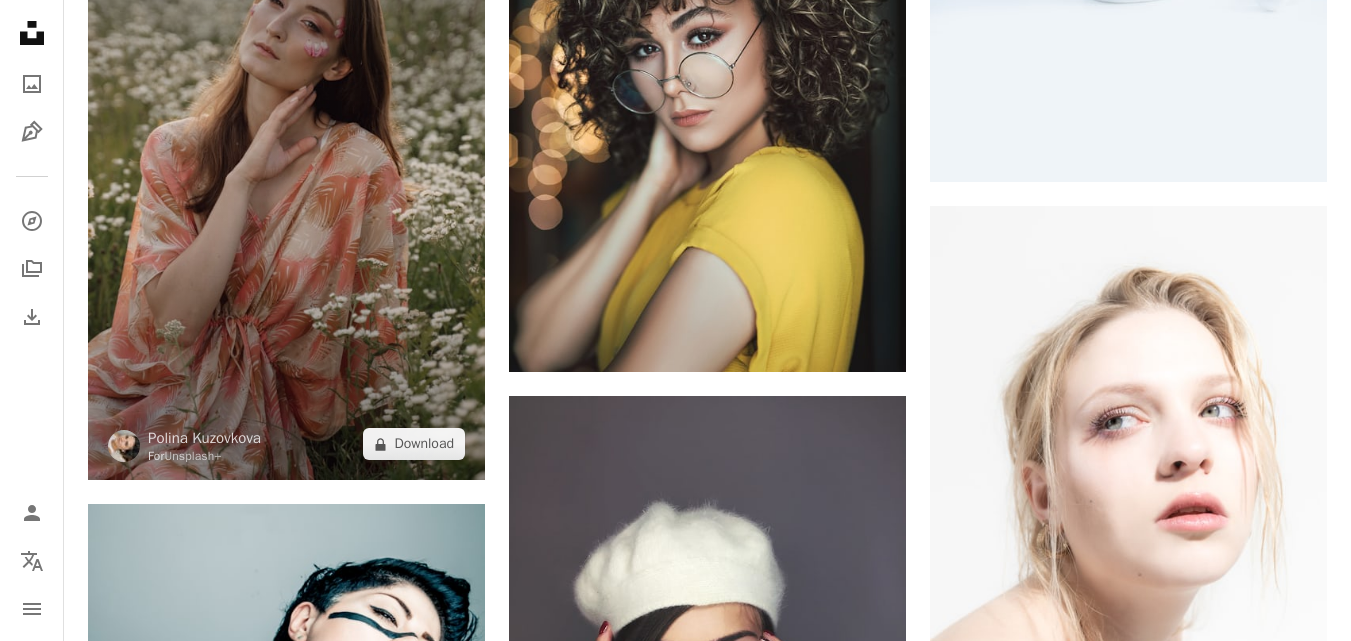 scroll, scrollTop: 12900, scrollLeft: 0, axis: vertical 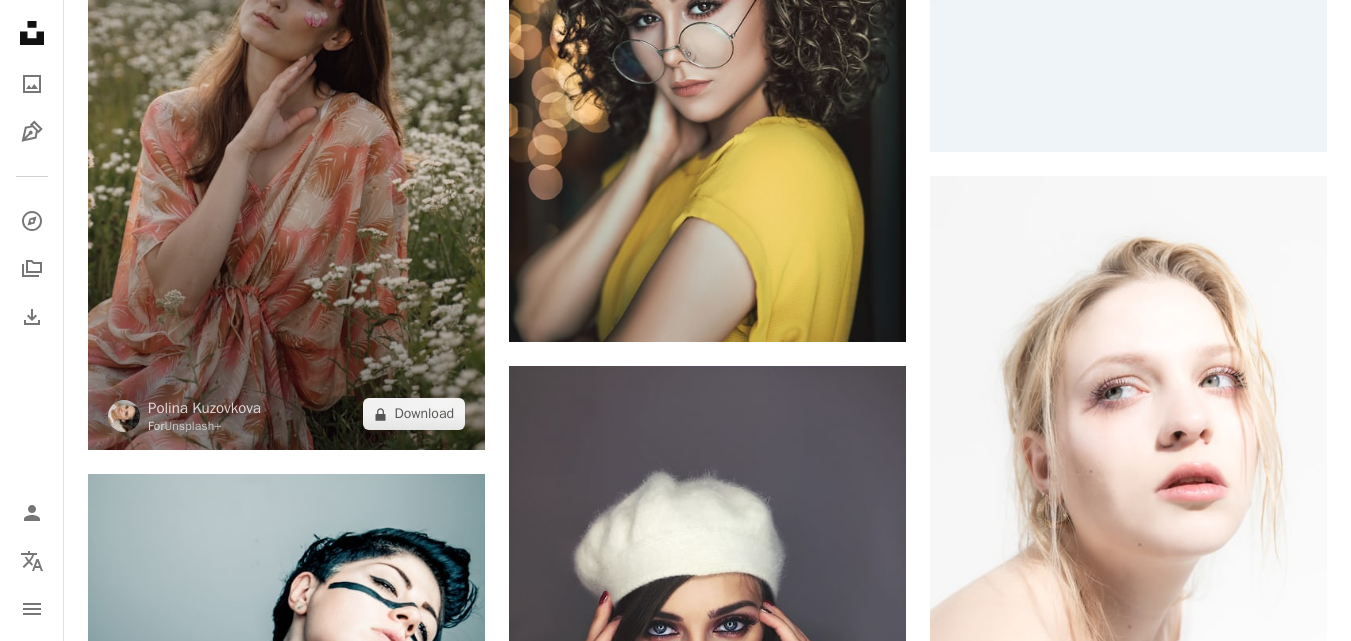 click at bounding box center (286, 153) 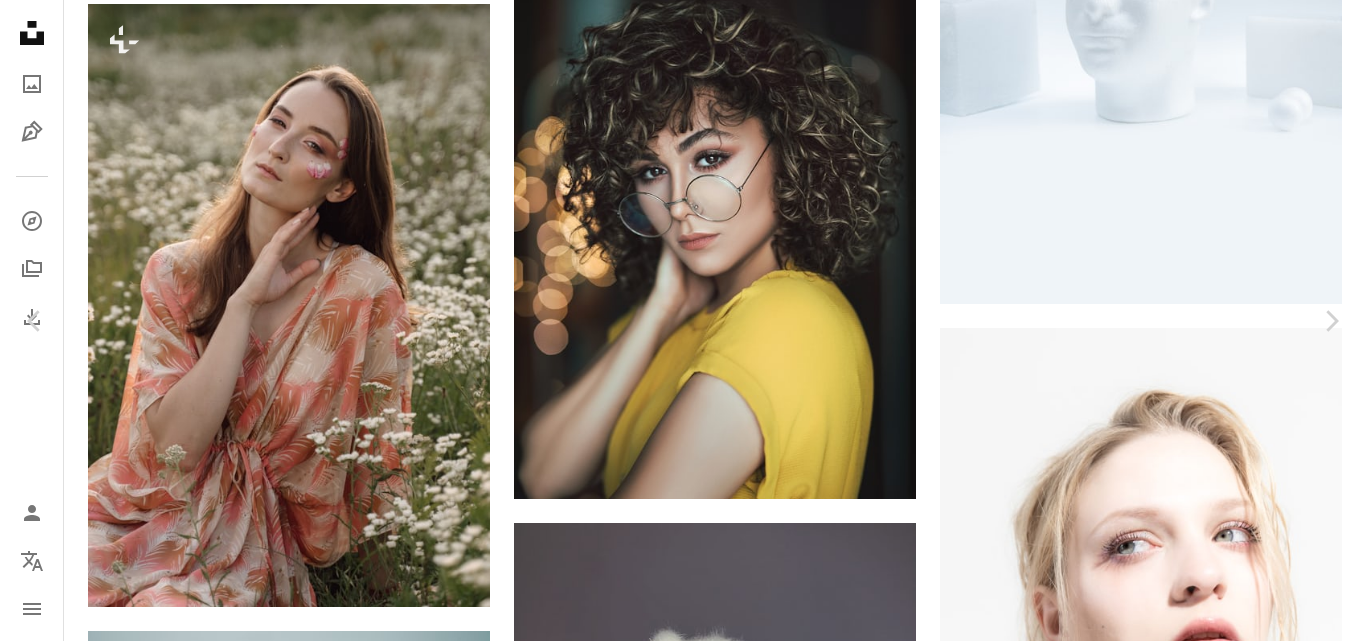 click on "An X shape" at bounding box center (20, 20) 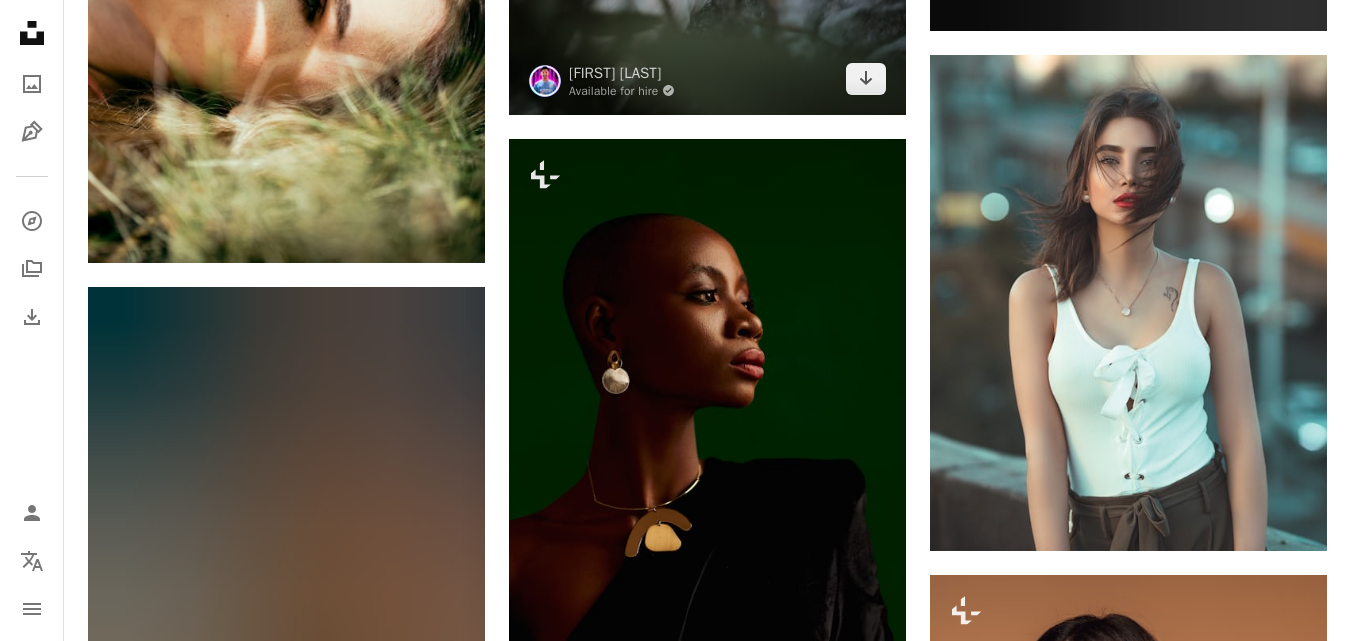 scroll, scrollTop: 13800, scrollLeft: 0, axis: vertical 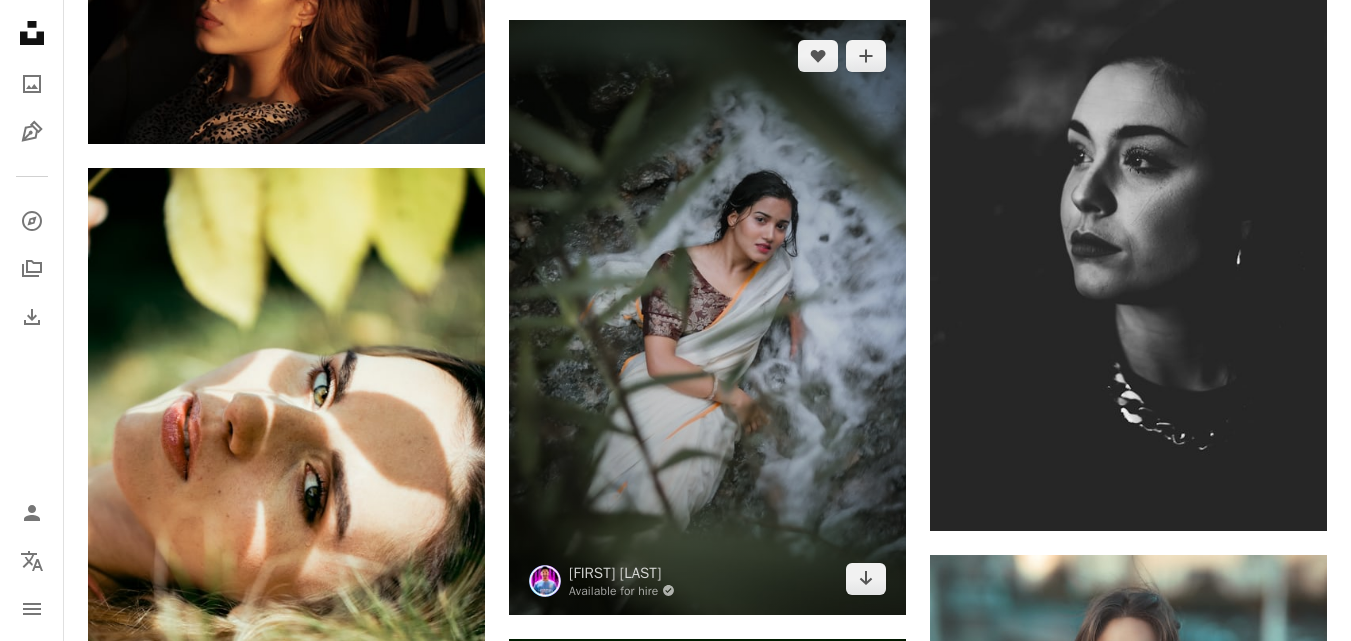 click at bounding box center (707, 318) 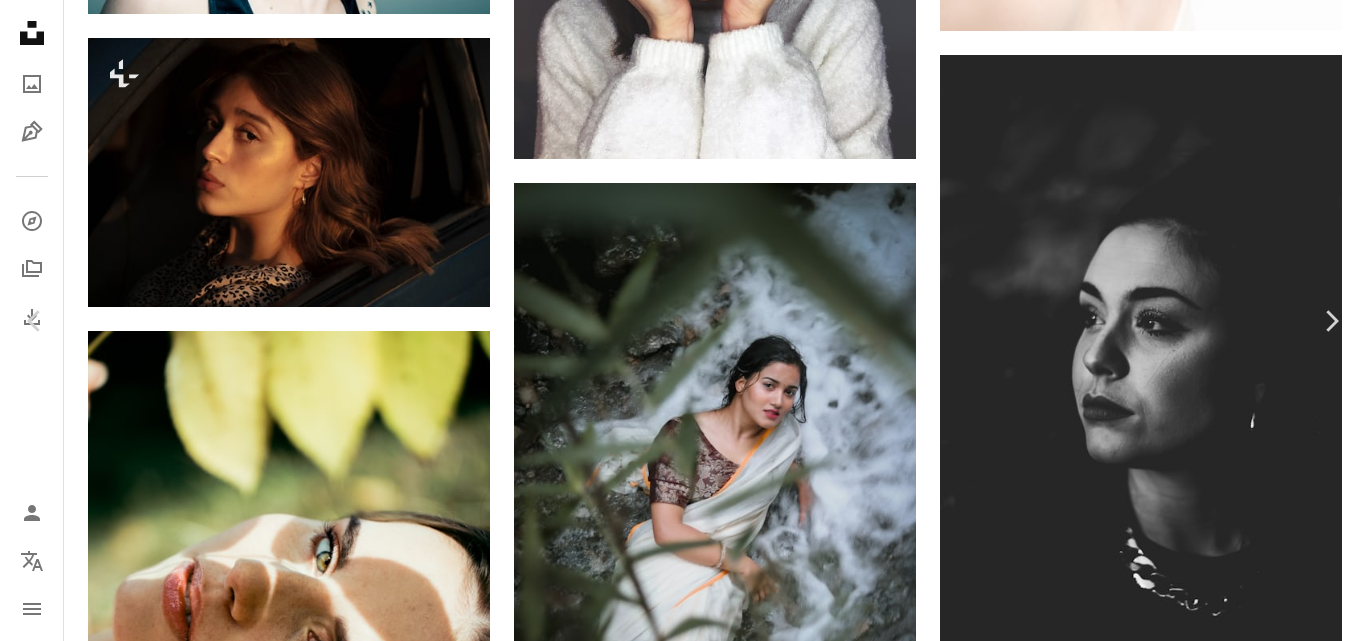 click on "Download free" at bounding box center (1167, 3714) 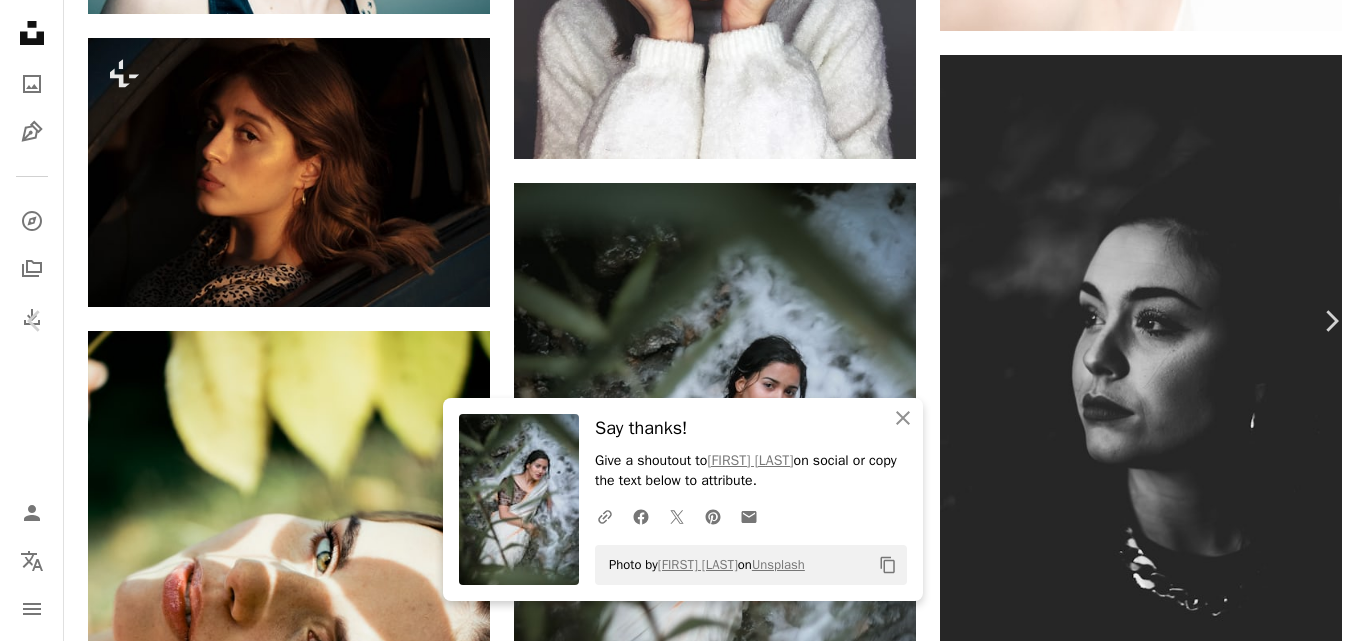 click on "An X shape" at bounding box center [20, 20] 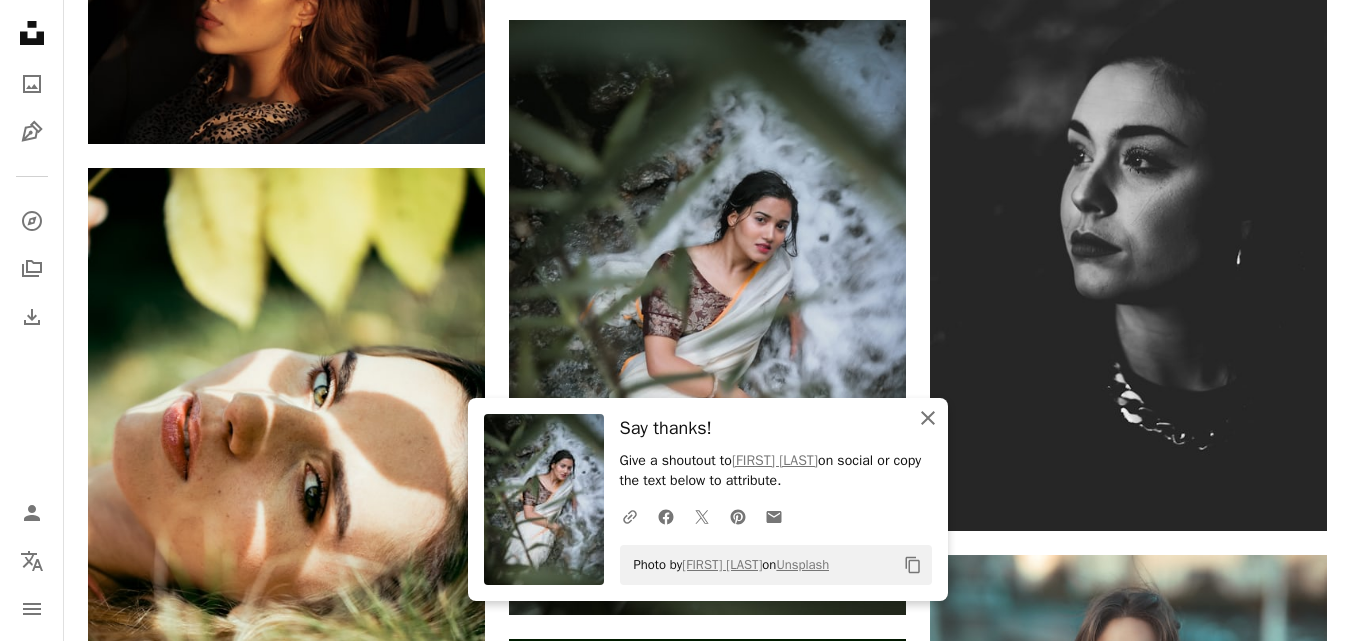 click on "An X shape" 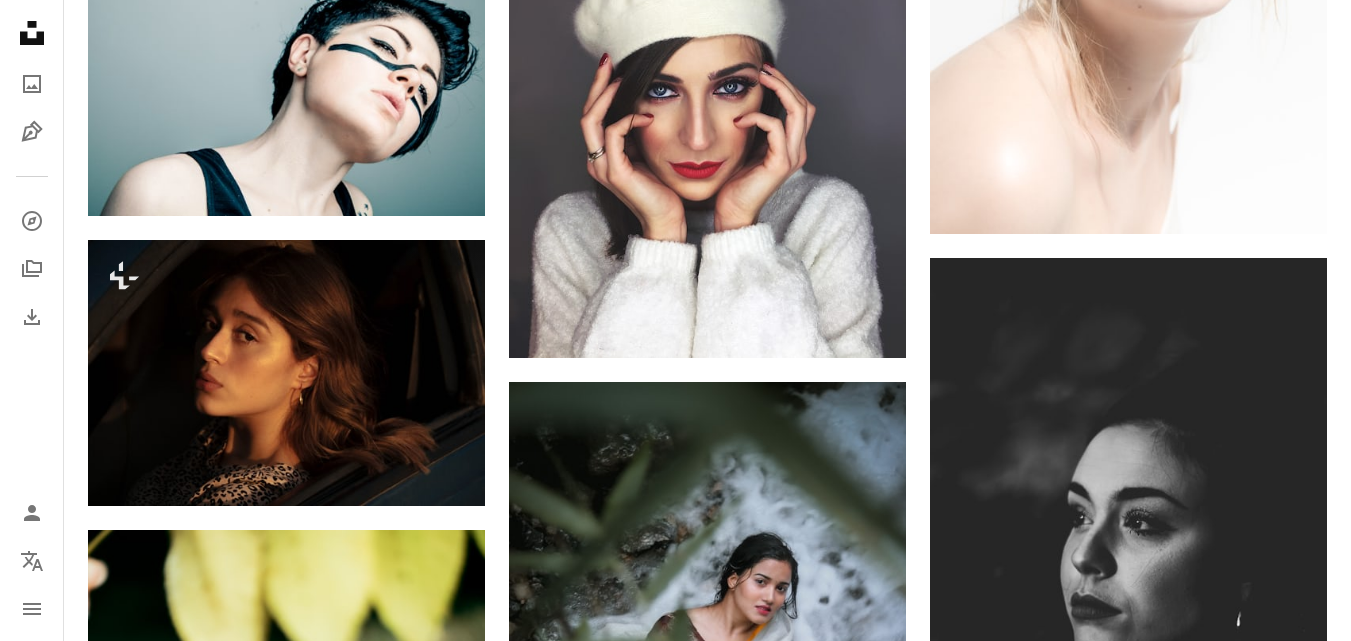 scroll, scrollTop: 13000, scrollLeft: 0, axis: vertical 